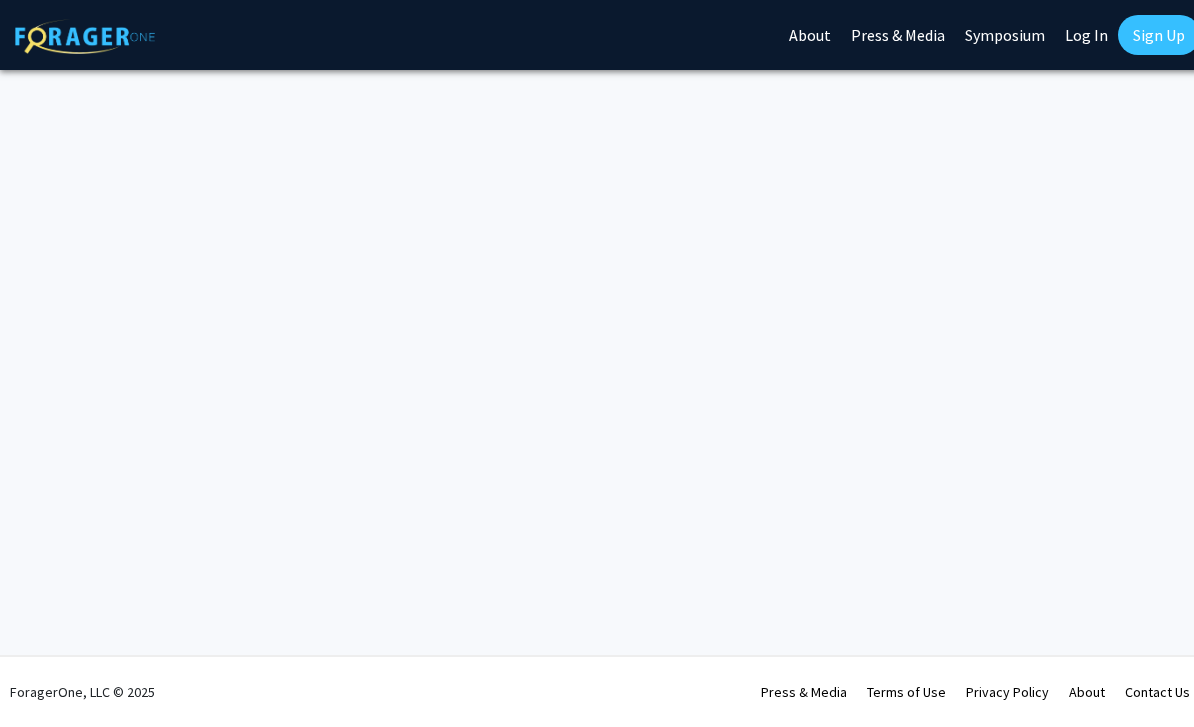 scroll, scrollTop: 0, scrollLeft: 0, axis: both 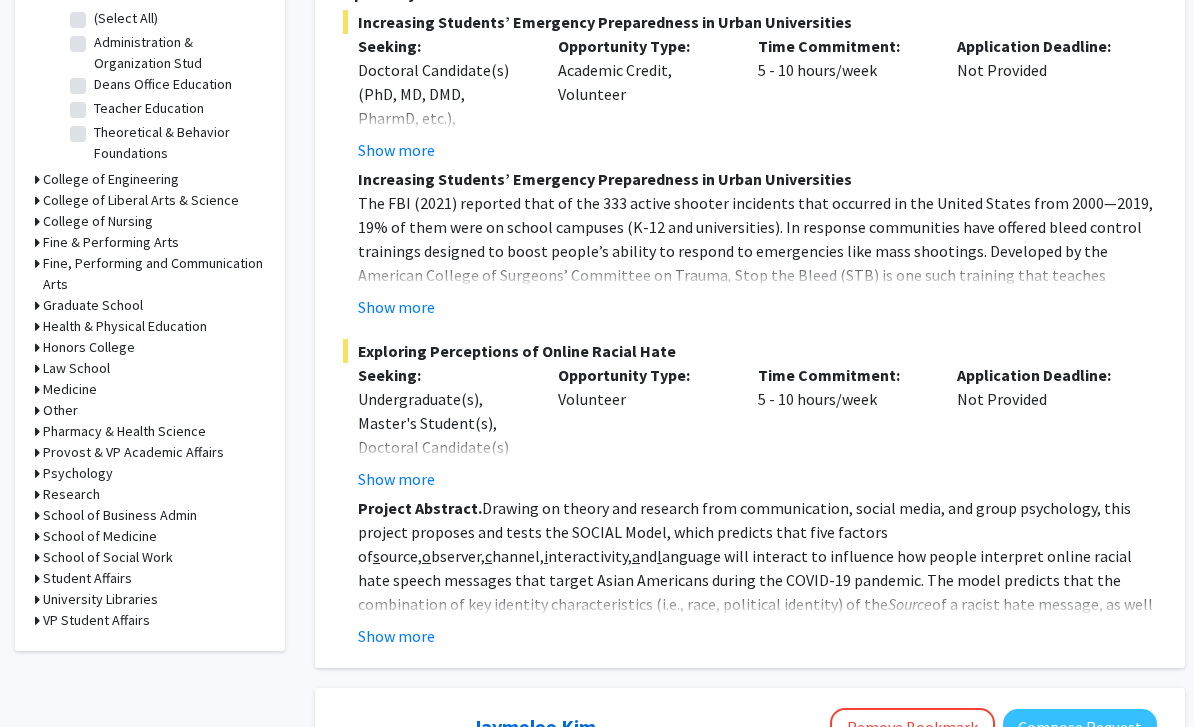 click on "Medicine" at bounding box center [70, 389] 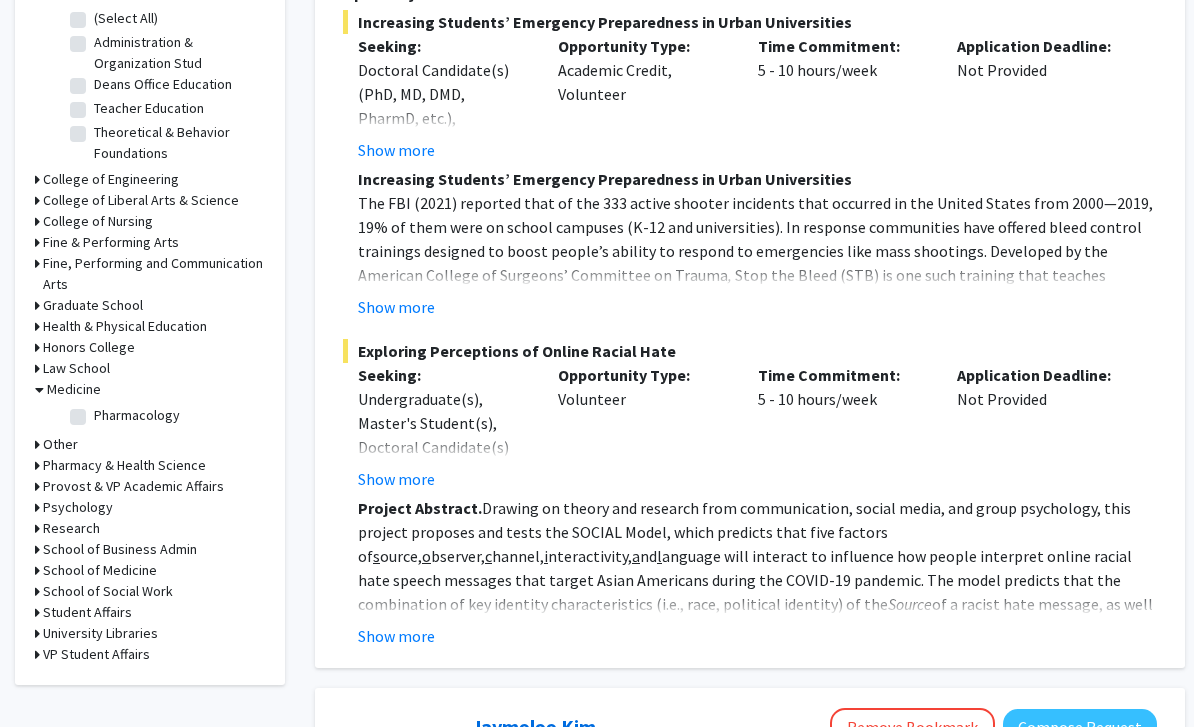 click on "Pharmacy & Health Science" at bounding box center [124, 465] 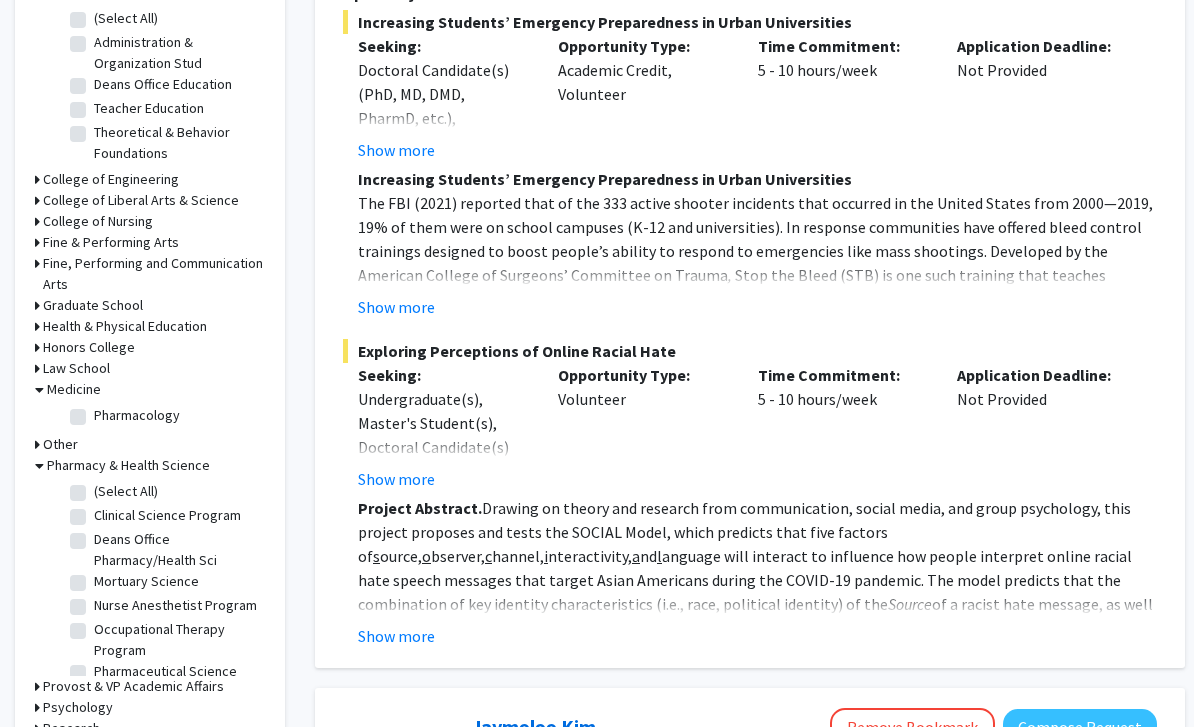 scroll, scrollTop: 0, scrollLeft: 0, axis: both 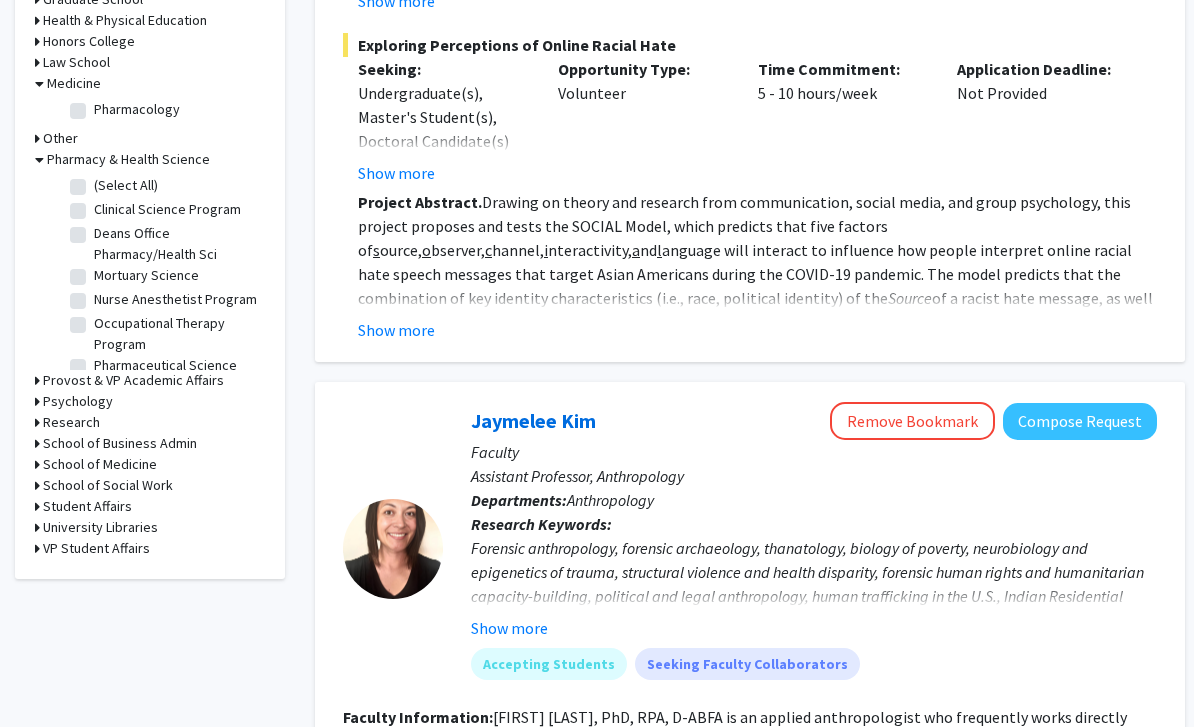 click on "Research" at bounding box center [71, 422] 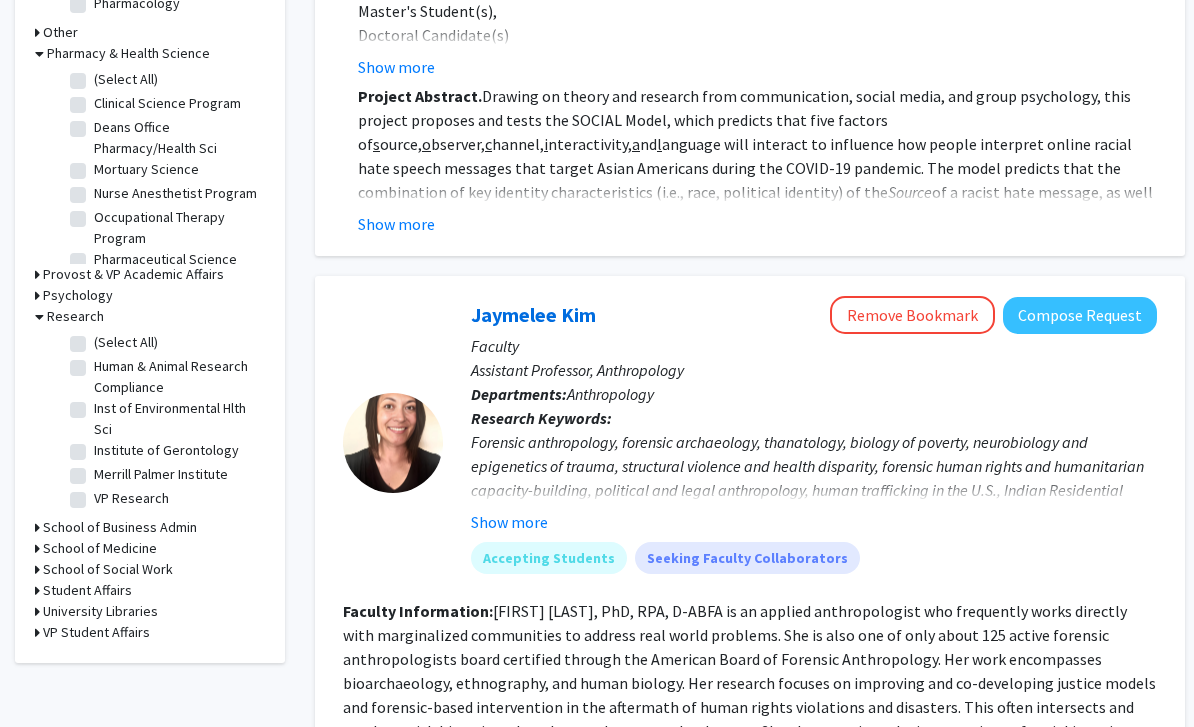 scroll, scrollTop: 1079, scrollLeft: 0, axis: vertical 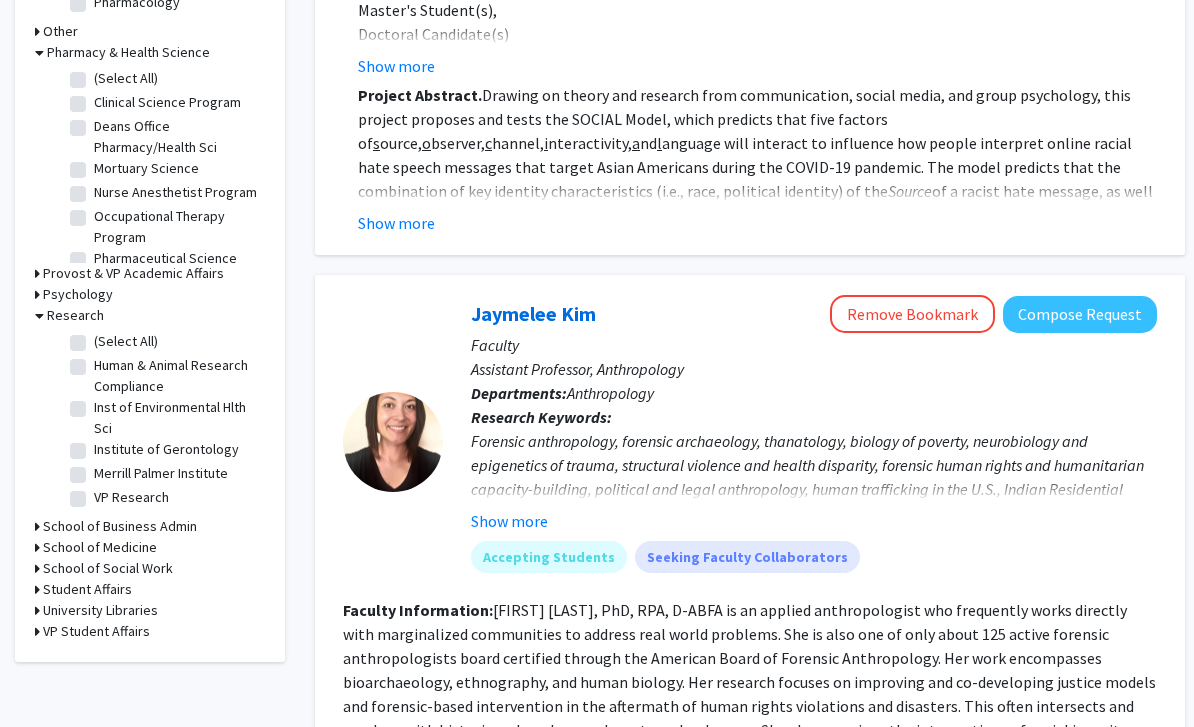 click on "School of Medicine" at bounding box center (100, 547) 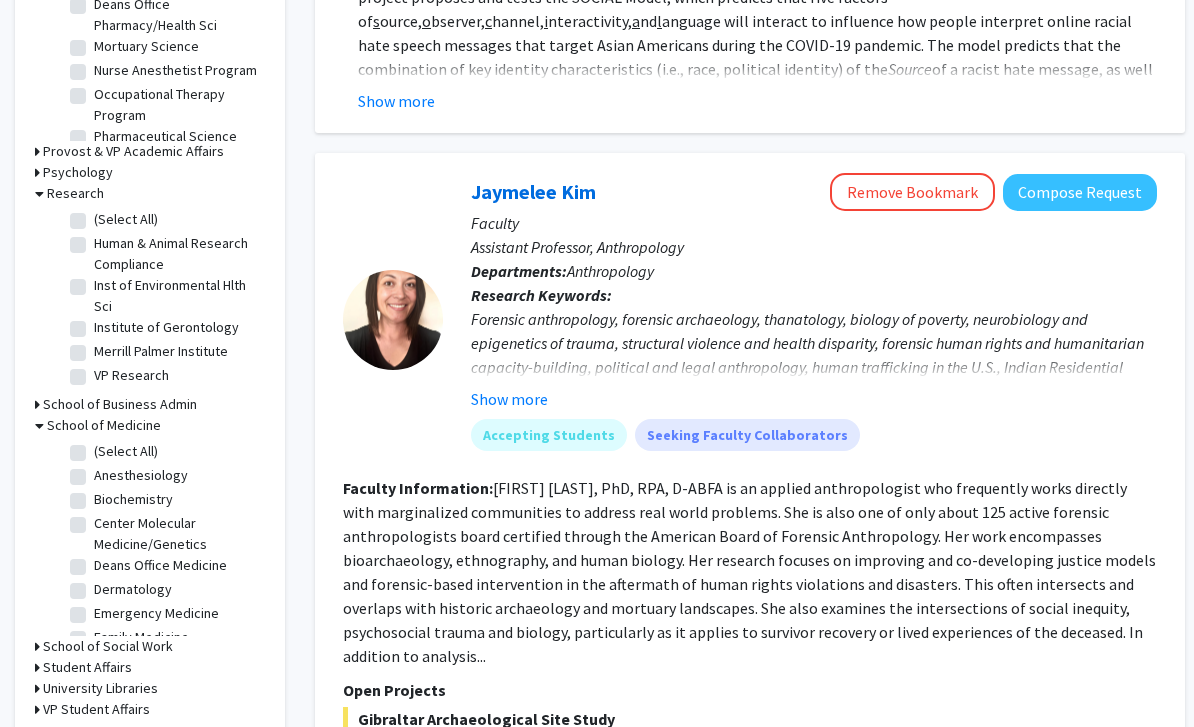 scroll, scrollTop: 1201, scrollLeft: 0, axis: vertical 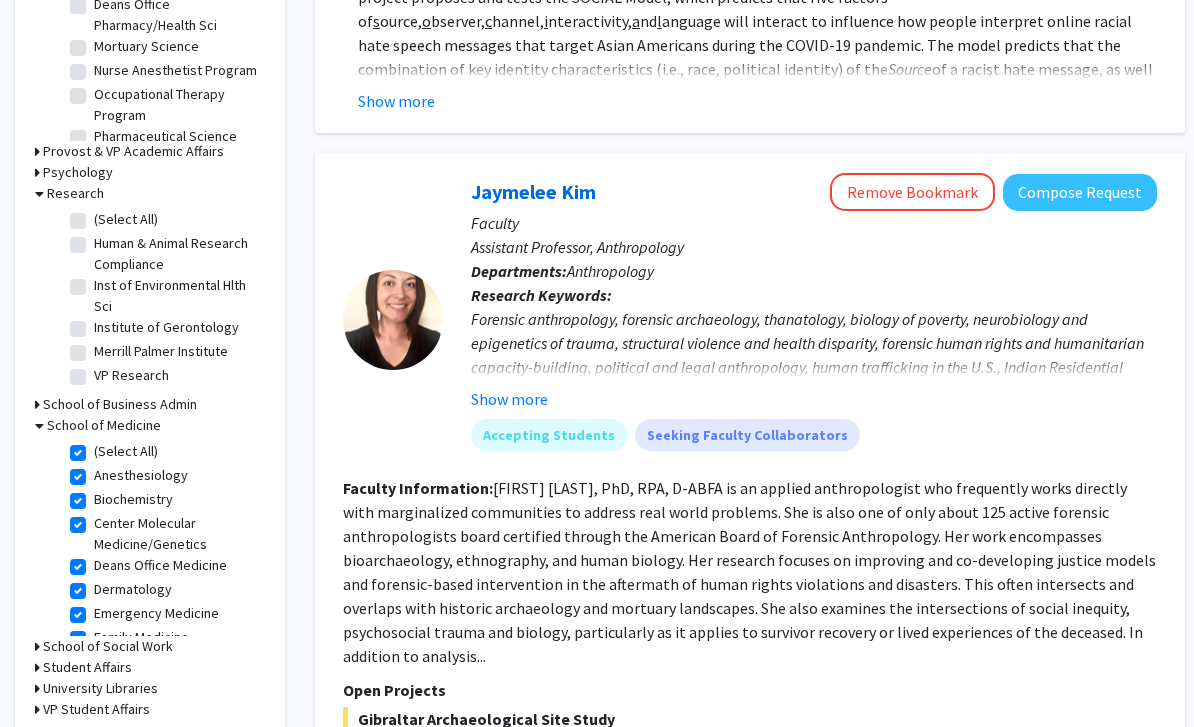 checkbox on "true" 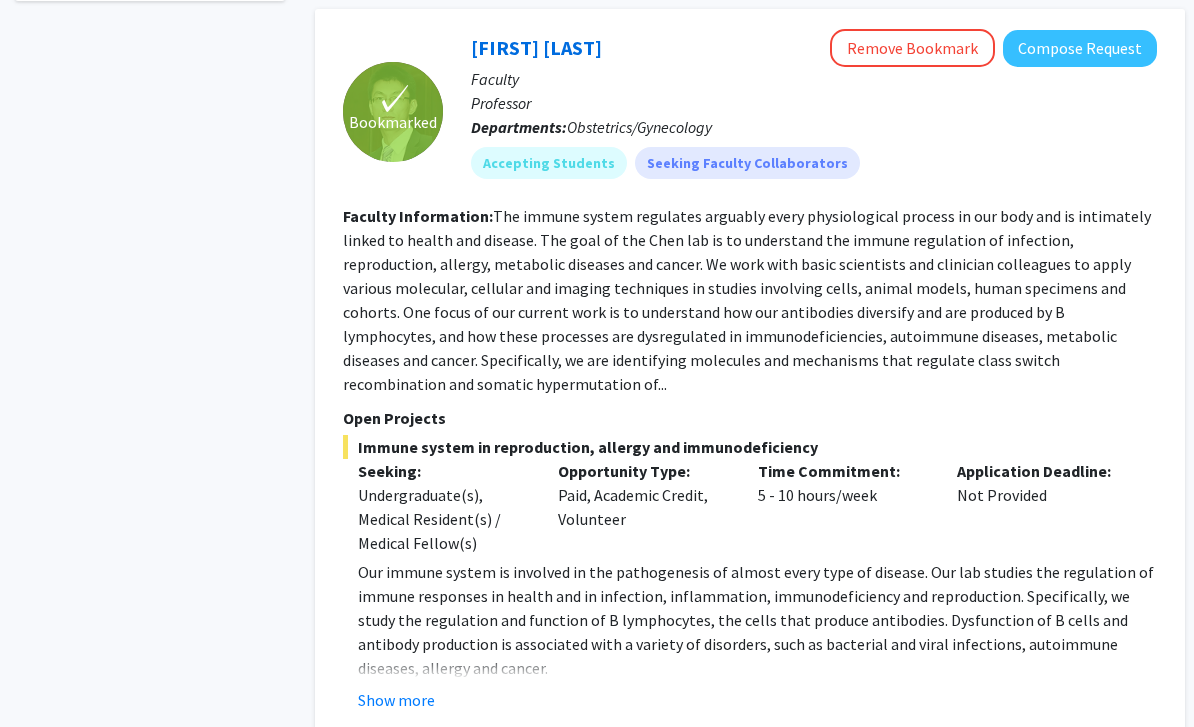 scroll, scrollTop: 888, scrollLeft: 0, axis: vertical 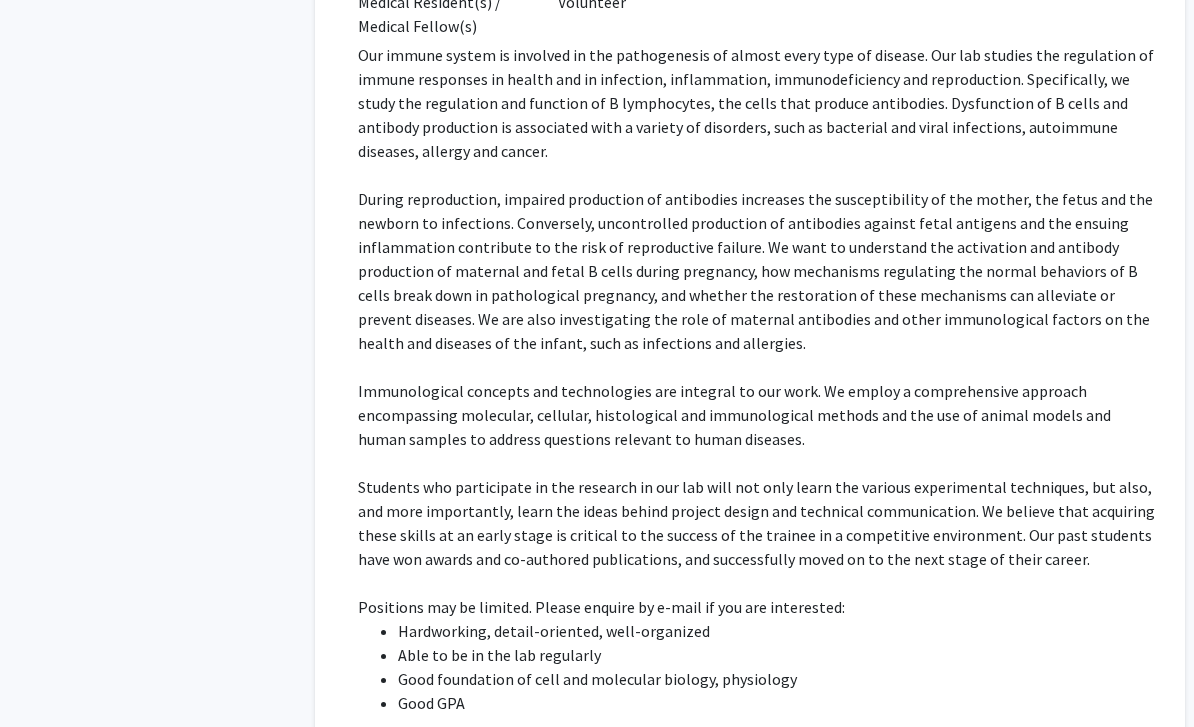 click on "bit.ly/kang1" 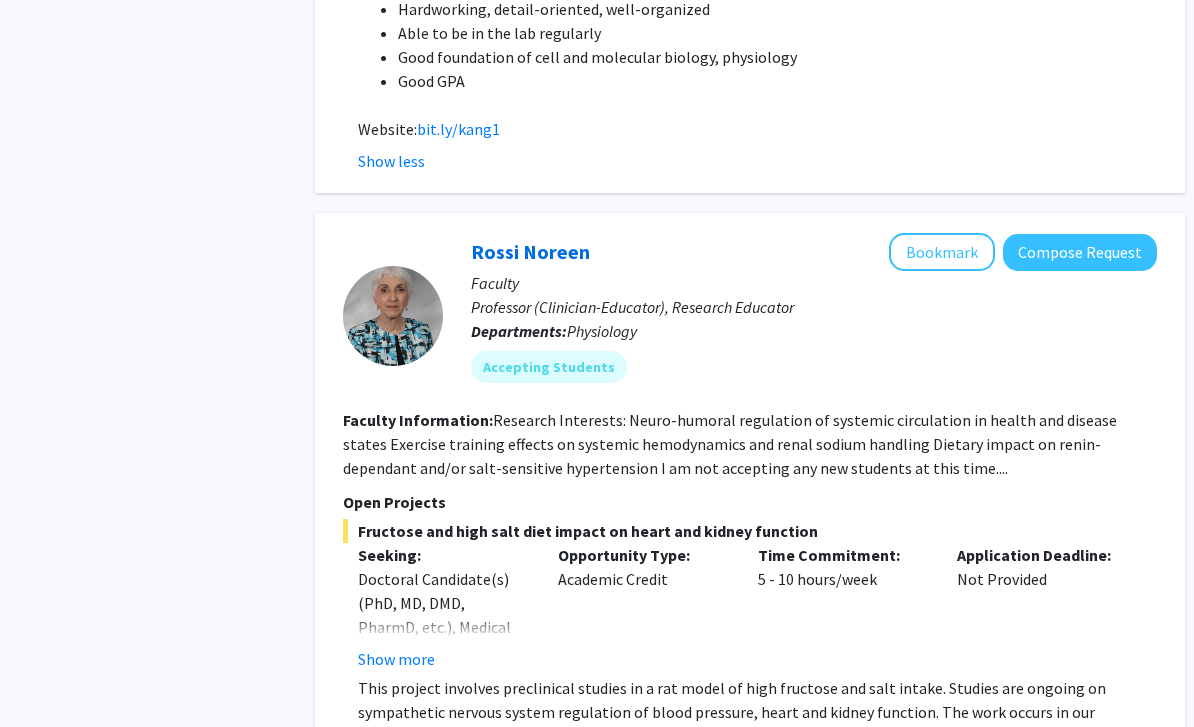 scroll, scrollTop: 2033, scrollLeft: 0, axis: vertical 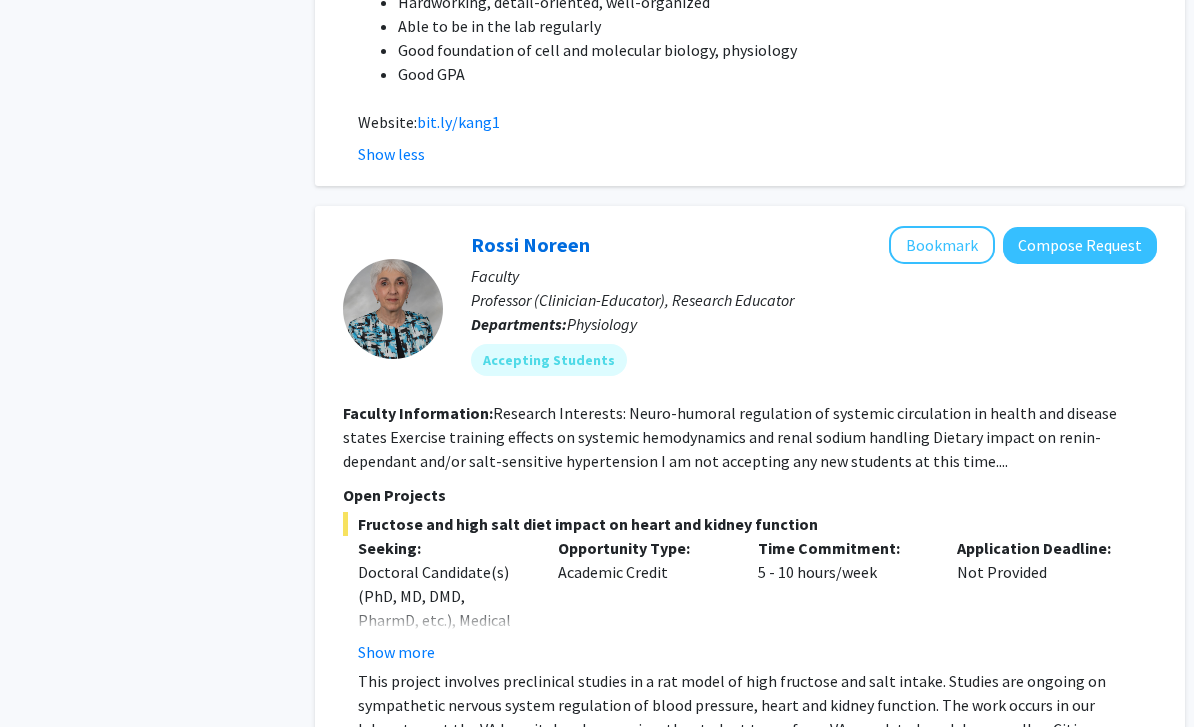 click on "Show more" 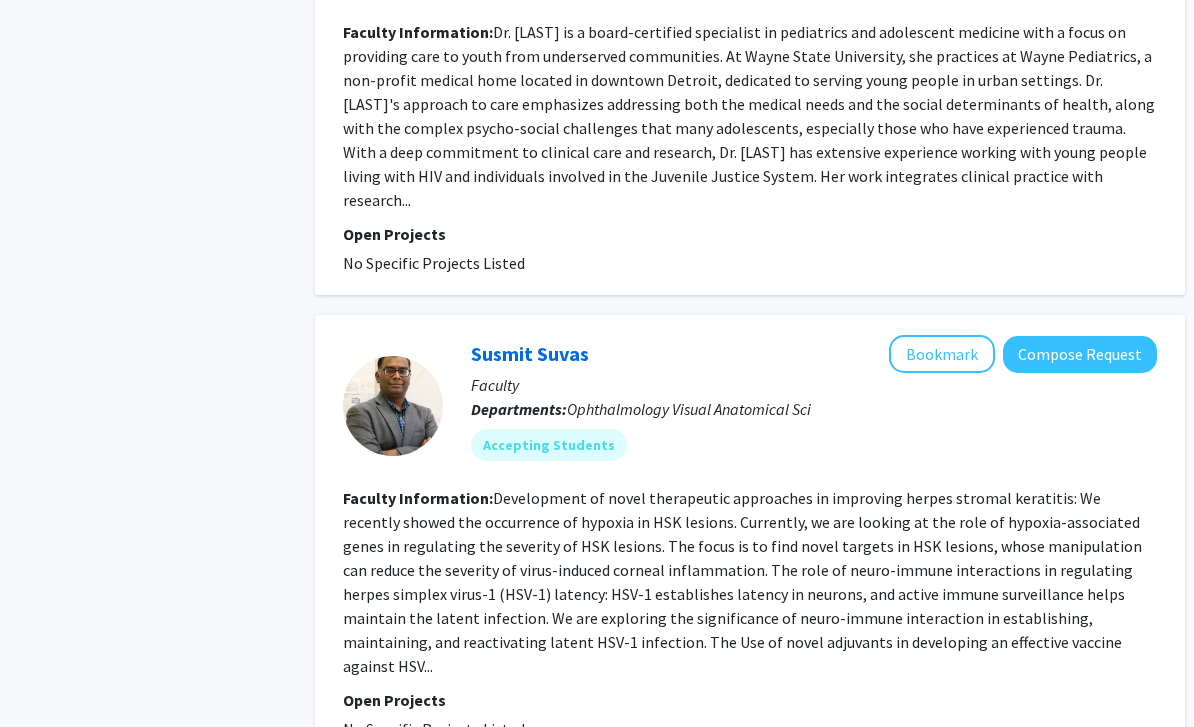 scroll, scrollTop: 5598, scrollLeft: 0, axis: vertical 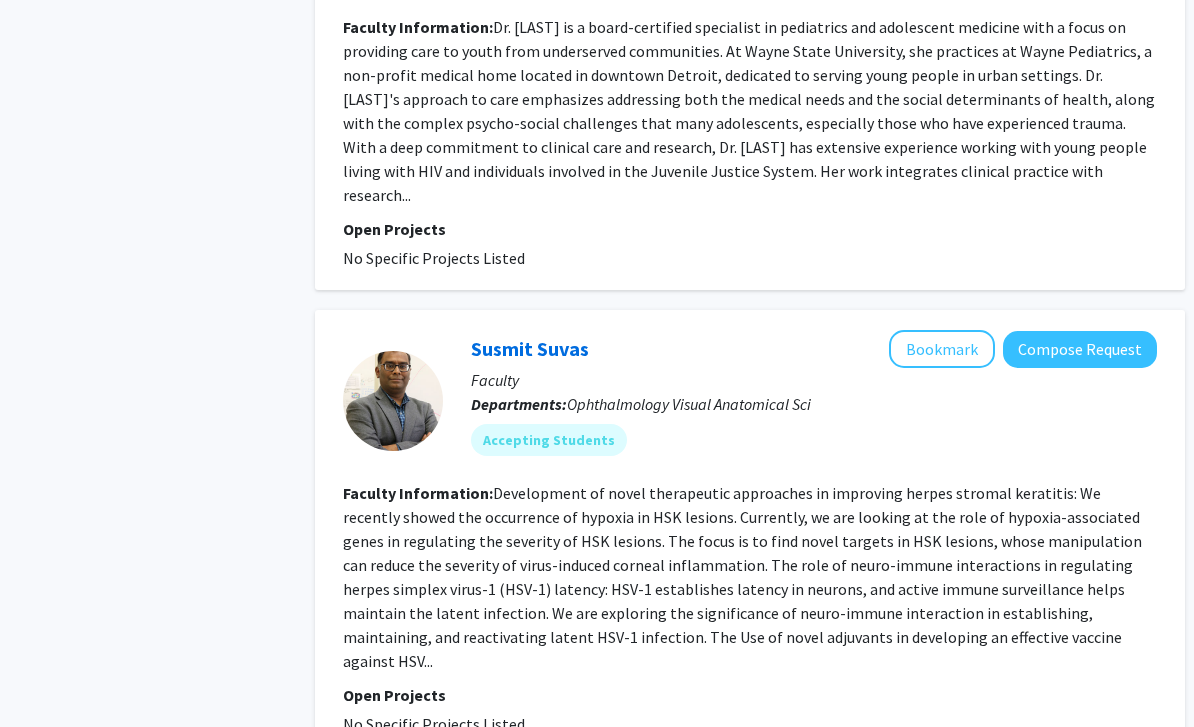 click on "2" 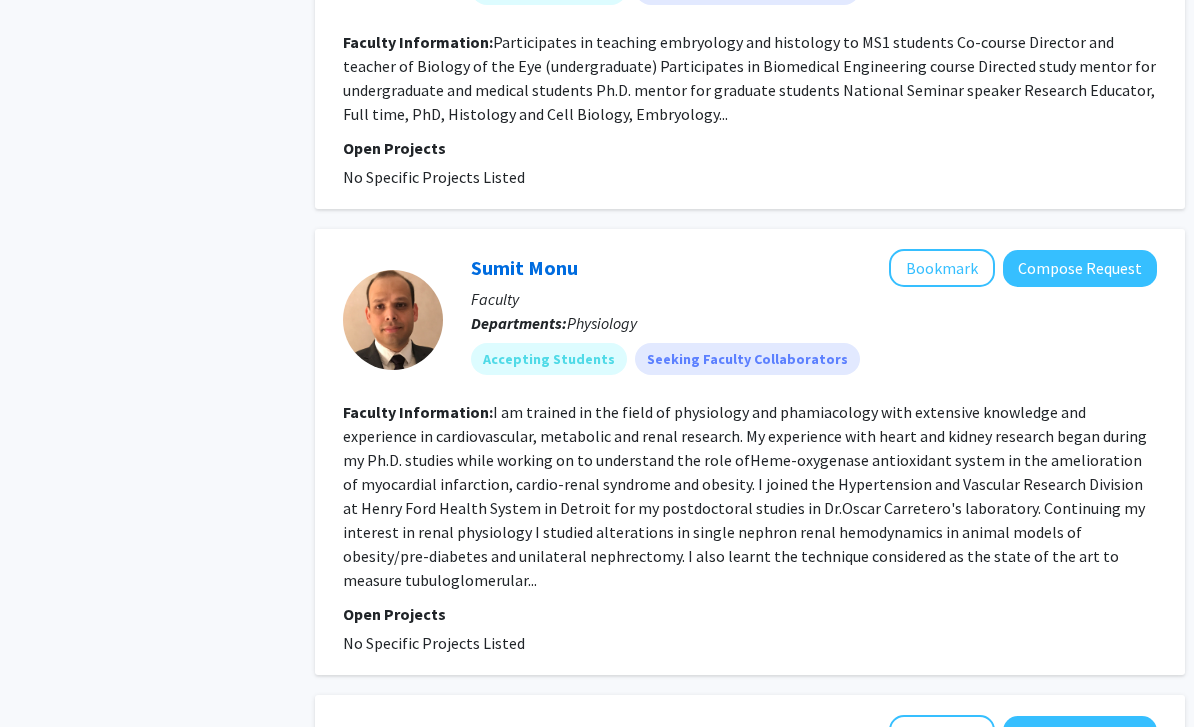 scroll, scrollTop: 3441, scrollLeft: 0, axis: vertical 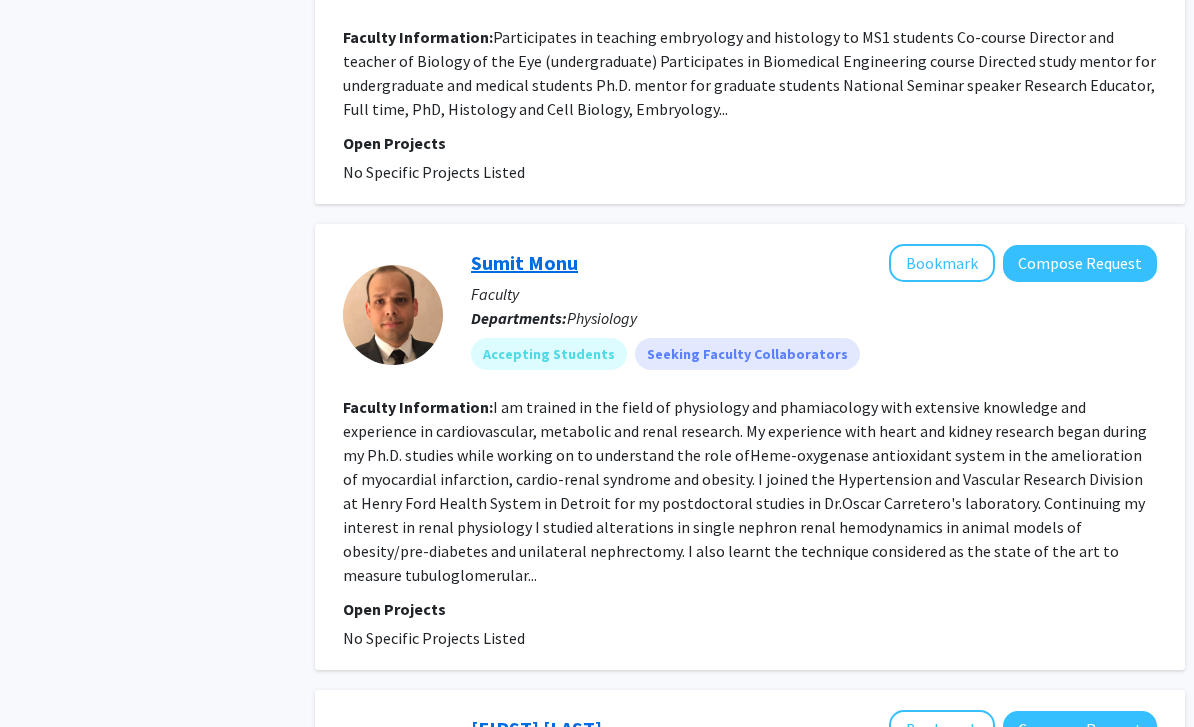 click on "Sumit Monu" 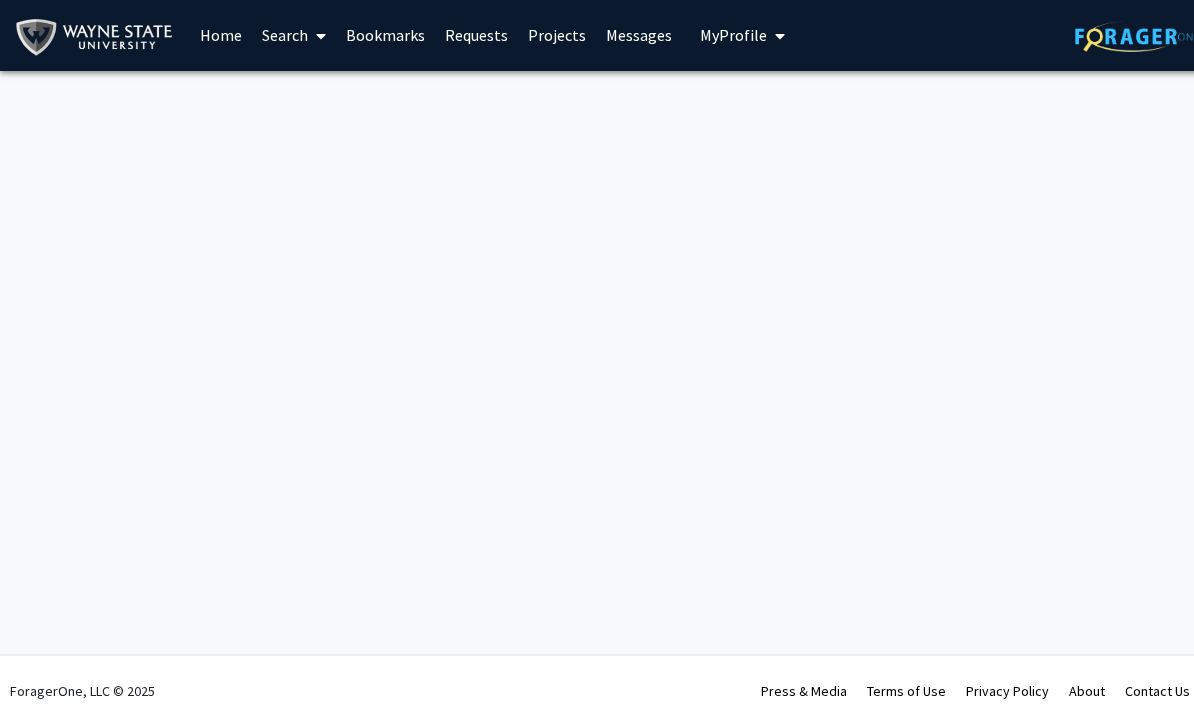 scroll, scrollTop: 0, scrollLeft: 0, axis: both 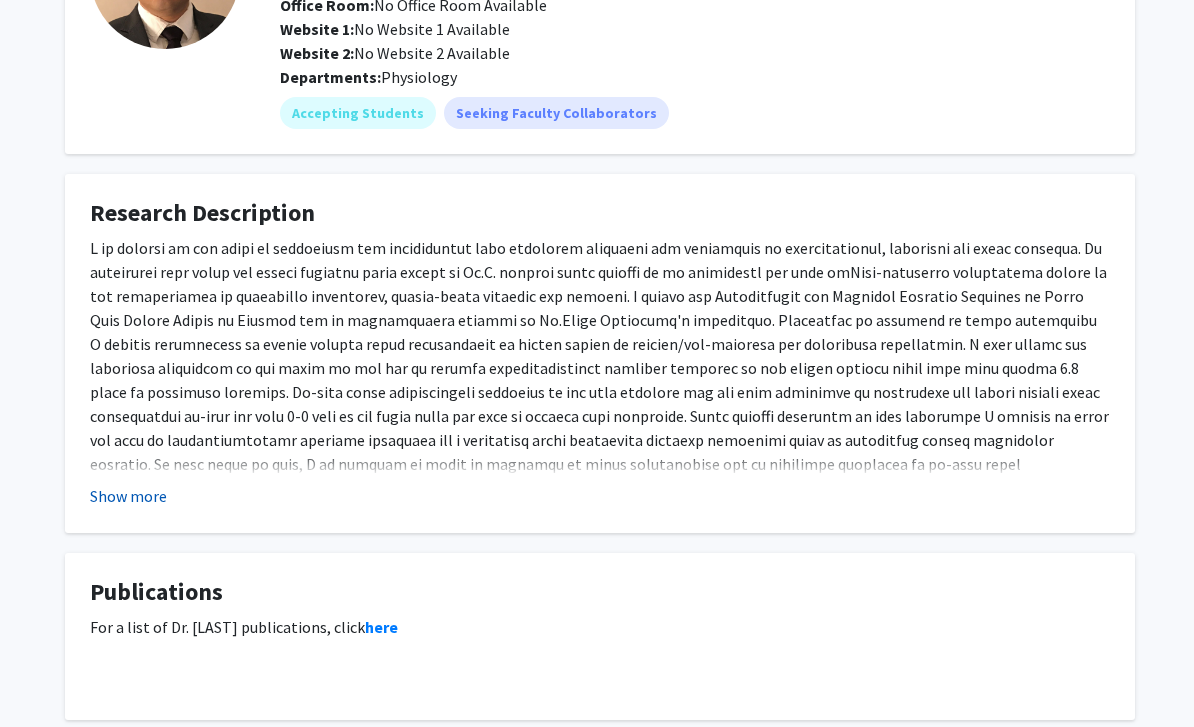click on "Show more" 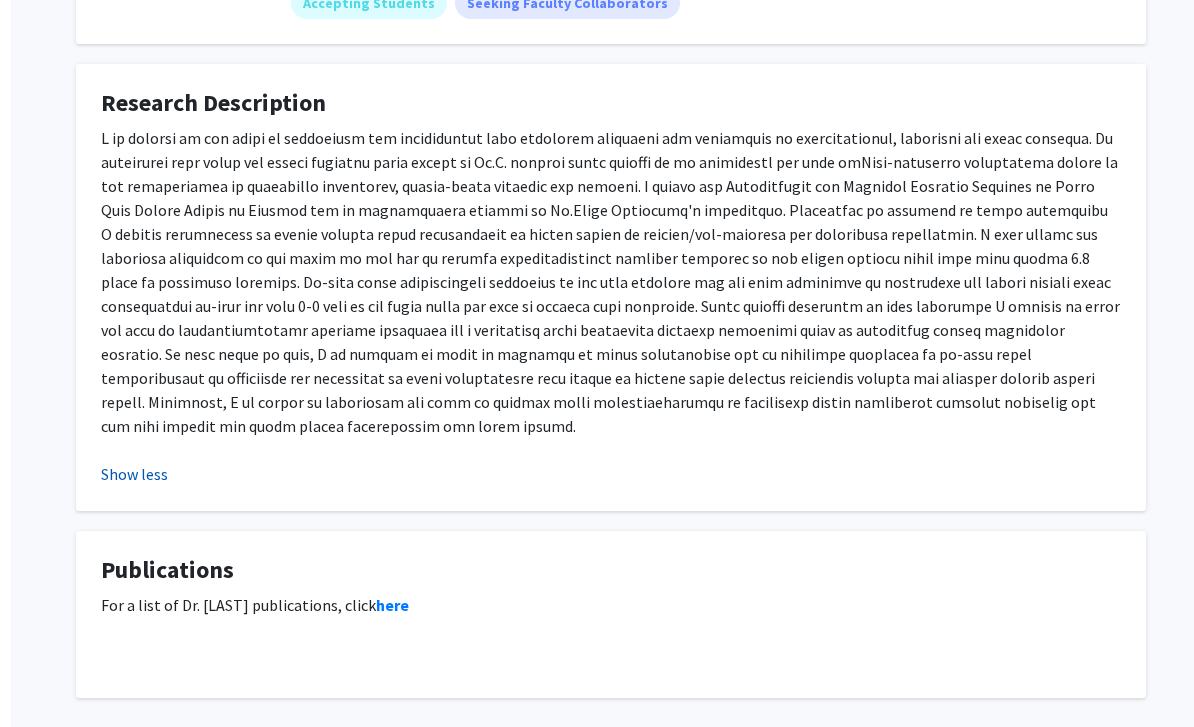 scroll, scrollTop: 351, scrollLeft: 0, axis: vertical 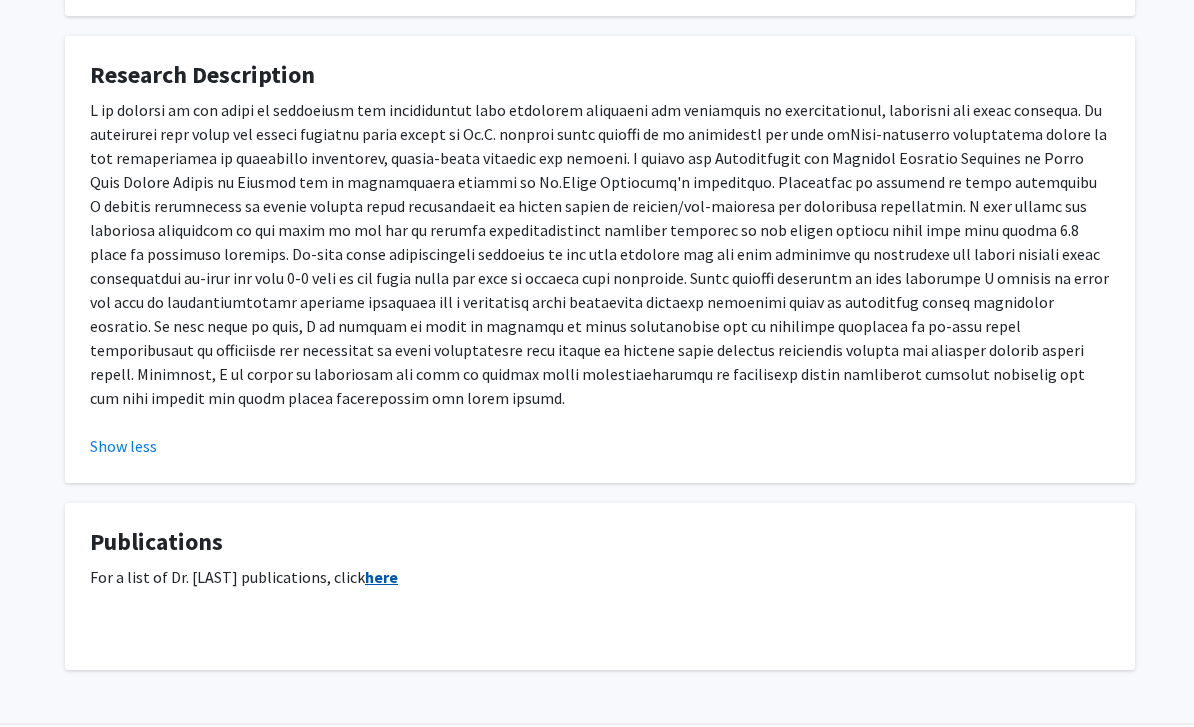 click on "here" 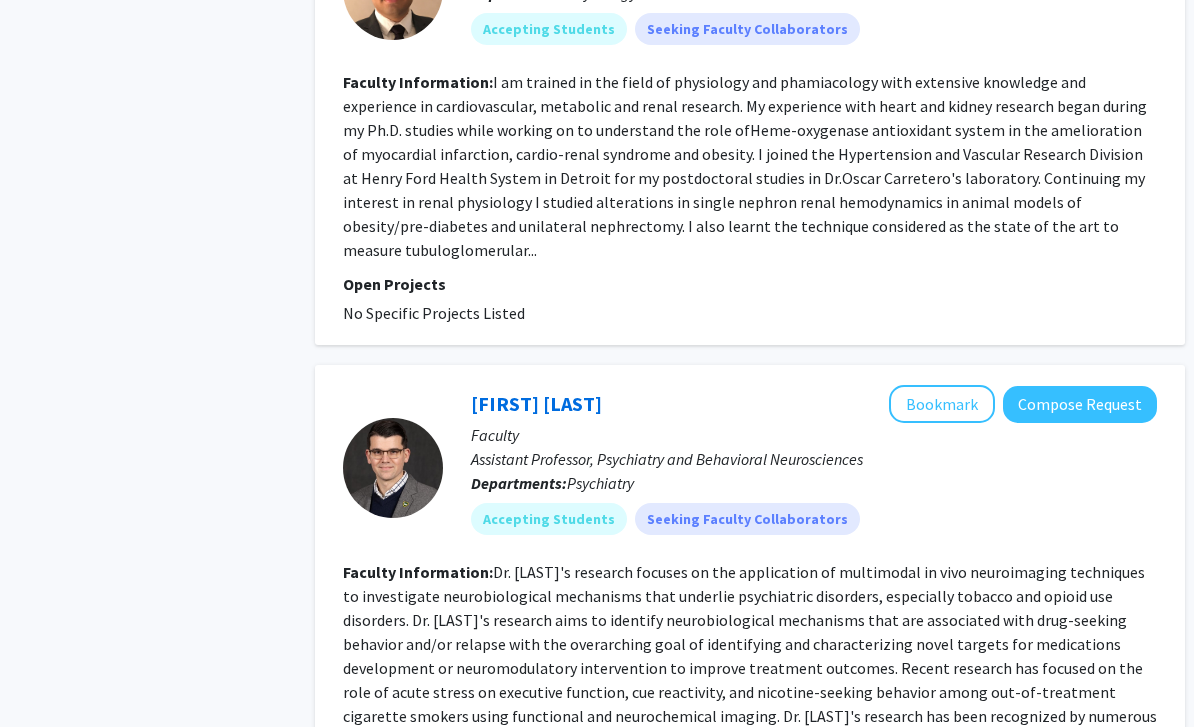 scroll, scrollTop: 3958, scrollLeft: 0, axis: vertical 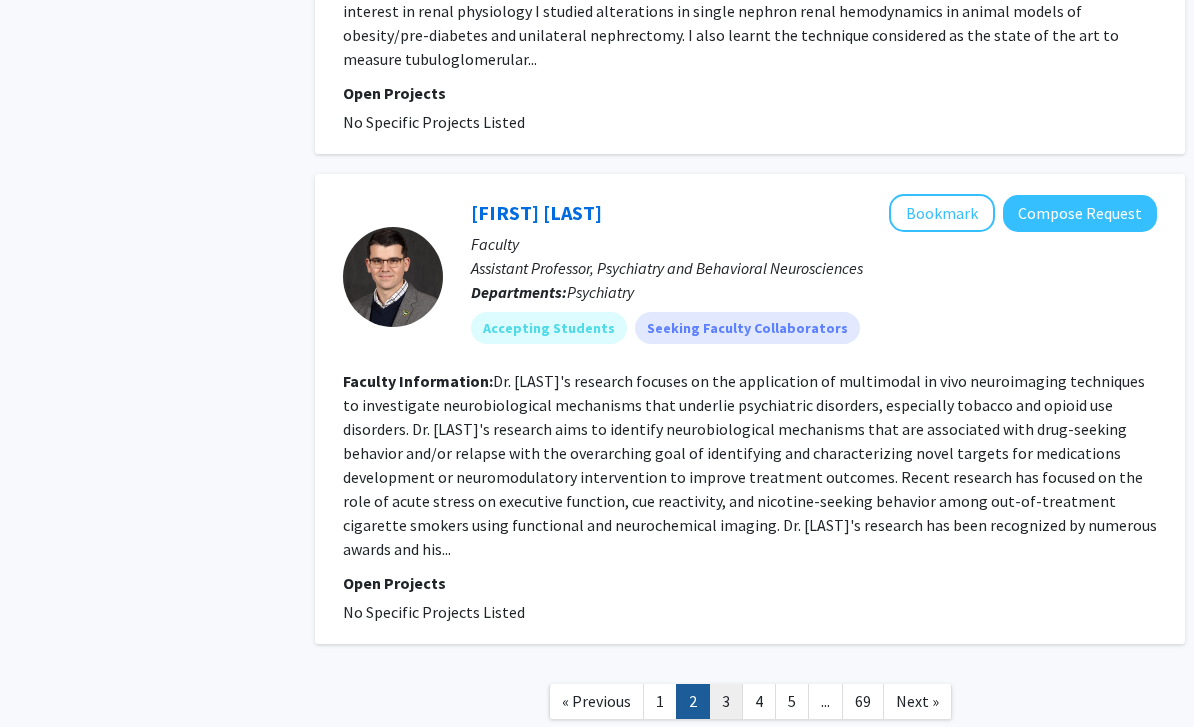click on "3" 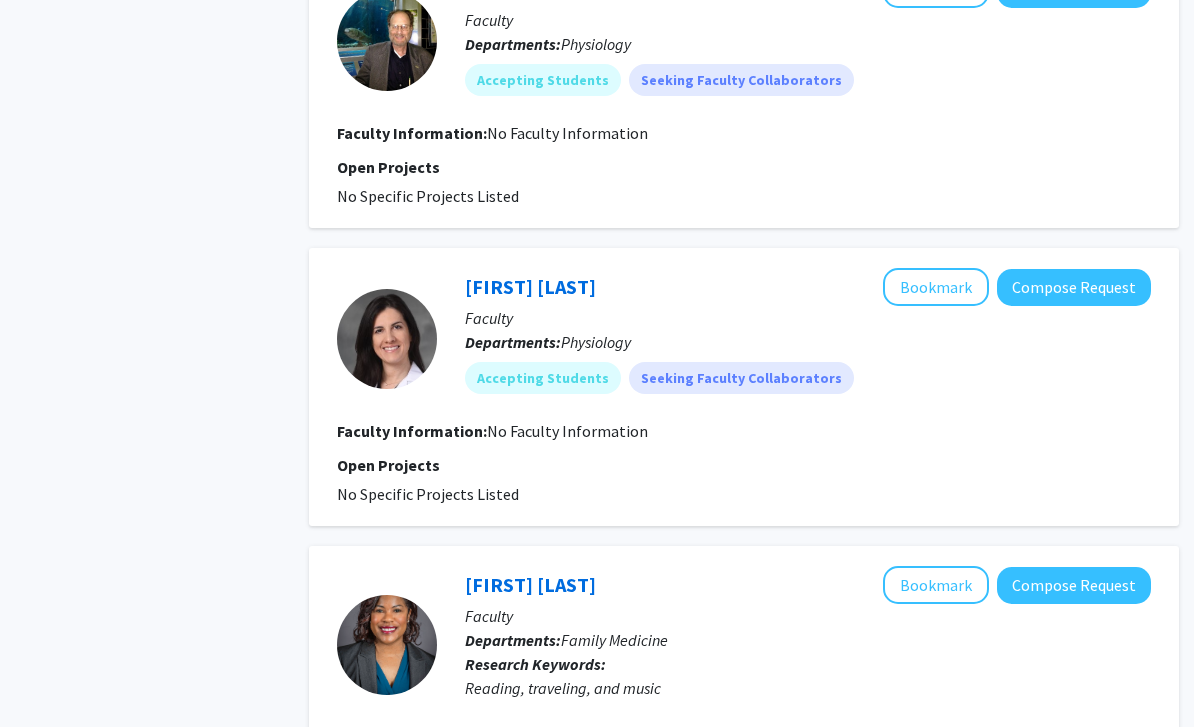 scroll, scrollTop: 1104, scrollLeft: 6, axis: both 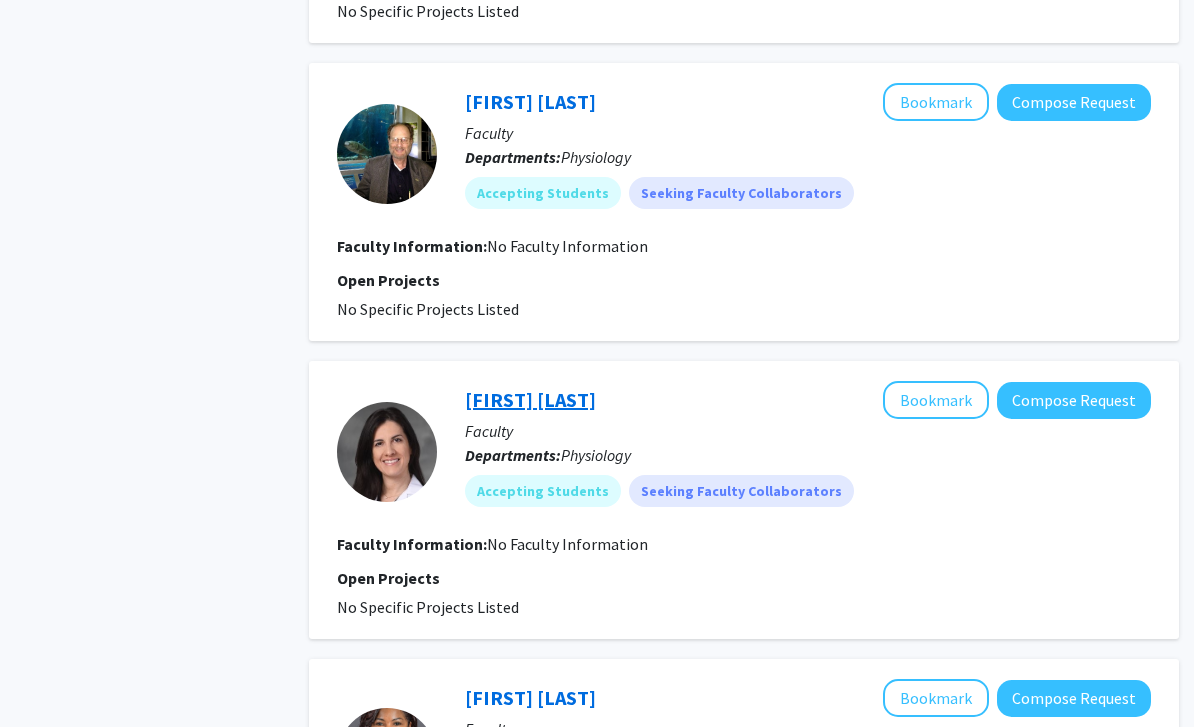 click on "[FIRST] [LAST]" 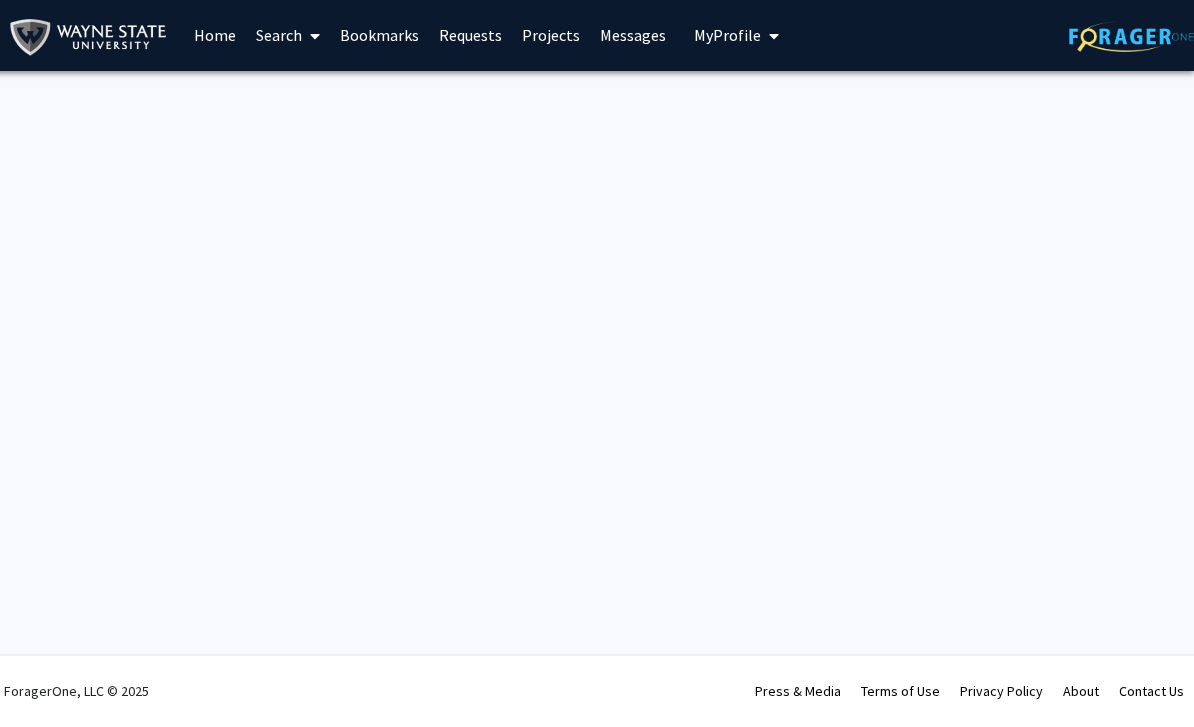 scroll, scrollTop: 0, scrollLeft: 0, axis: both 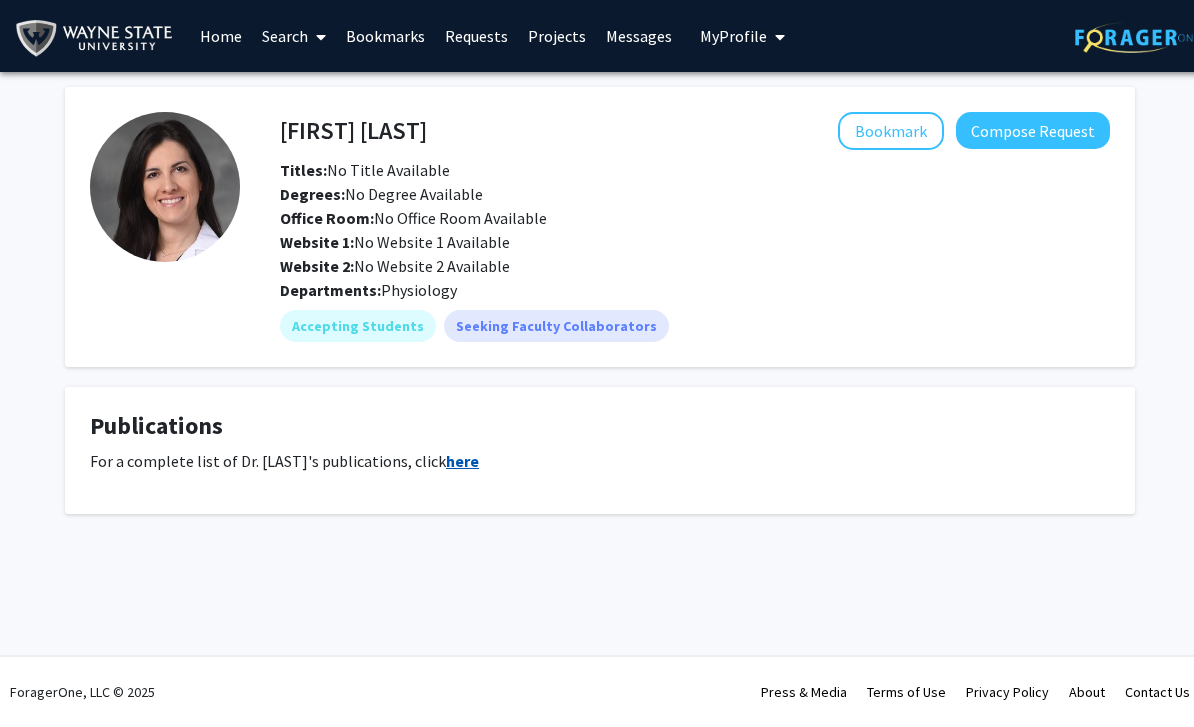 click on "here" 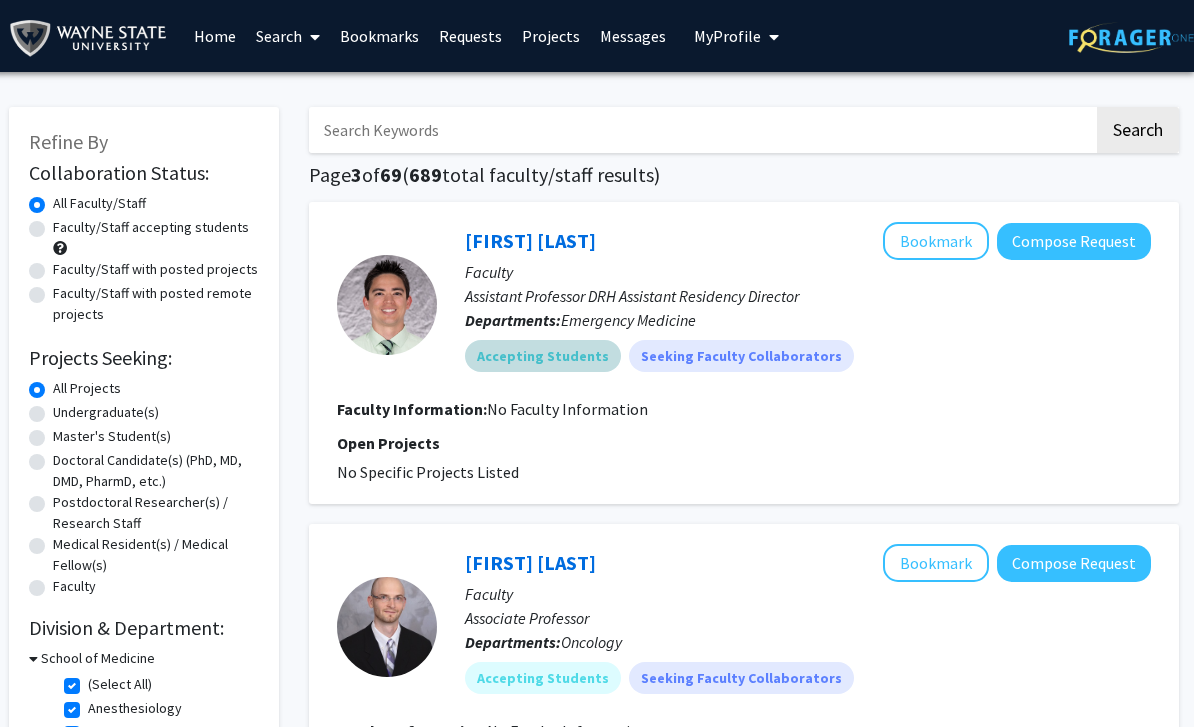 scroll, scrollTop: 8, scrollLeft: 6, axis: both 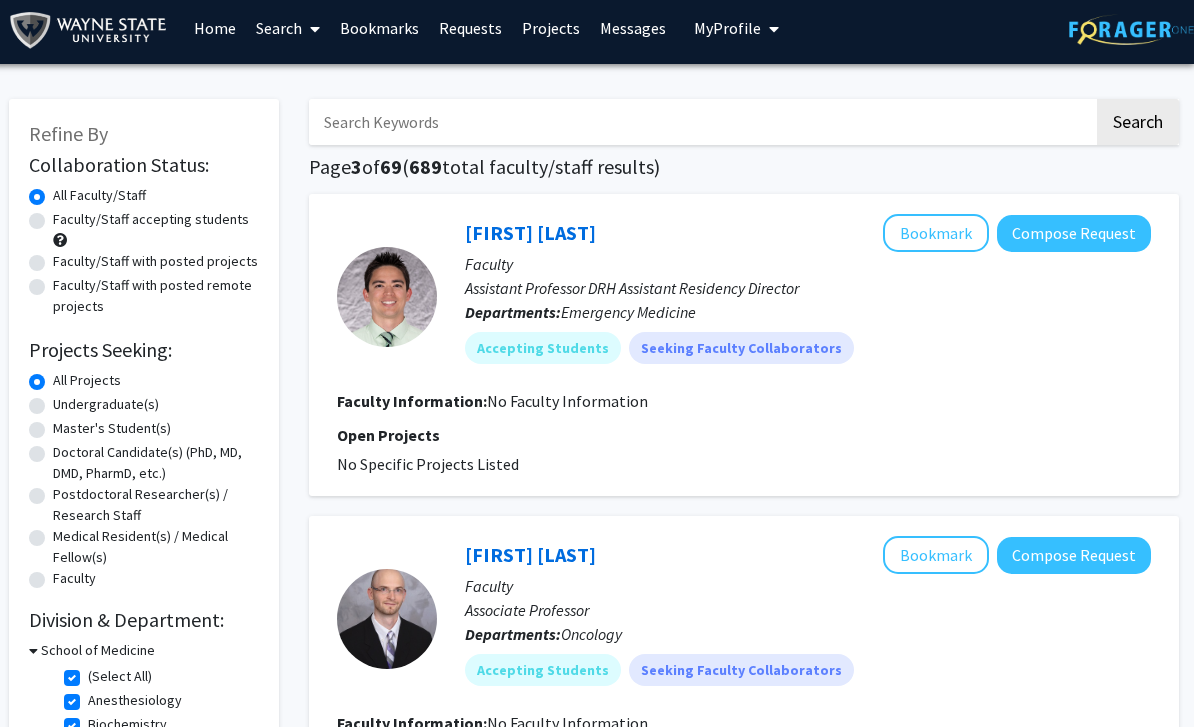 click on "Undergraduate(s)" 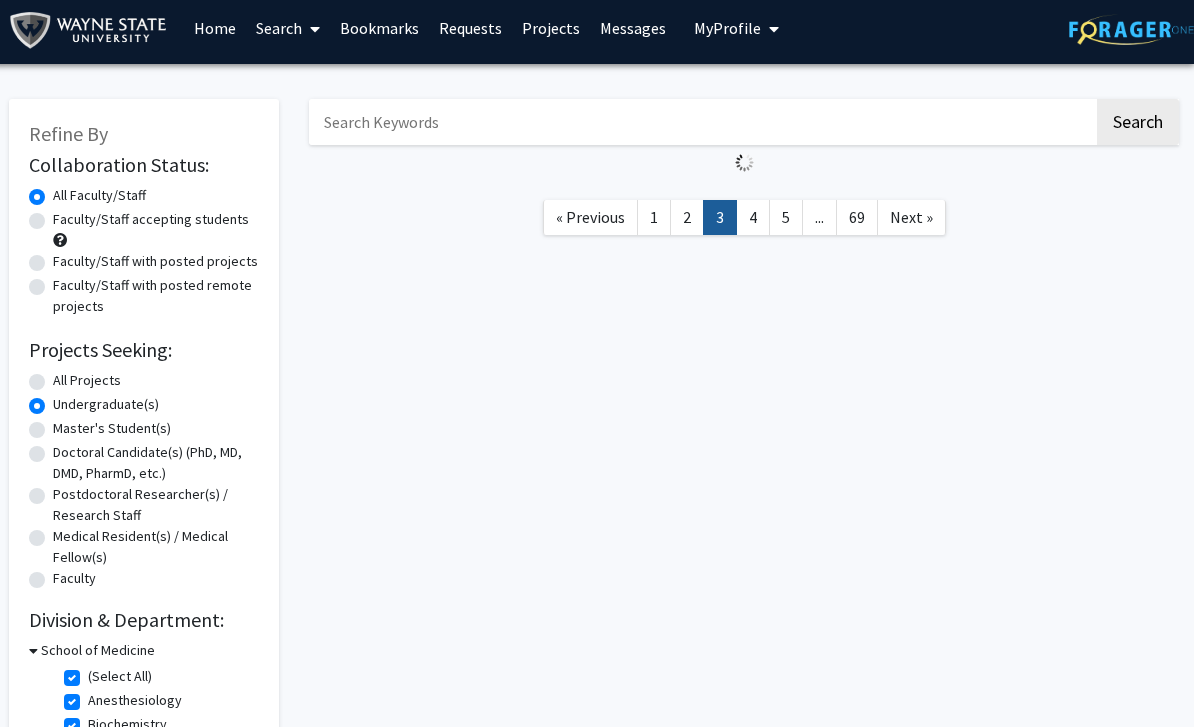 scroll, scrollTop: 0, scrollLeft: 6, axis: horizontal 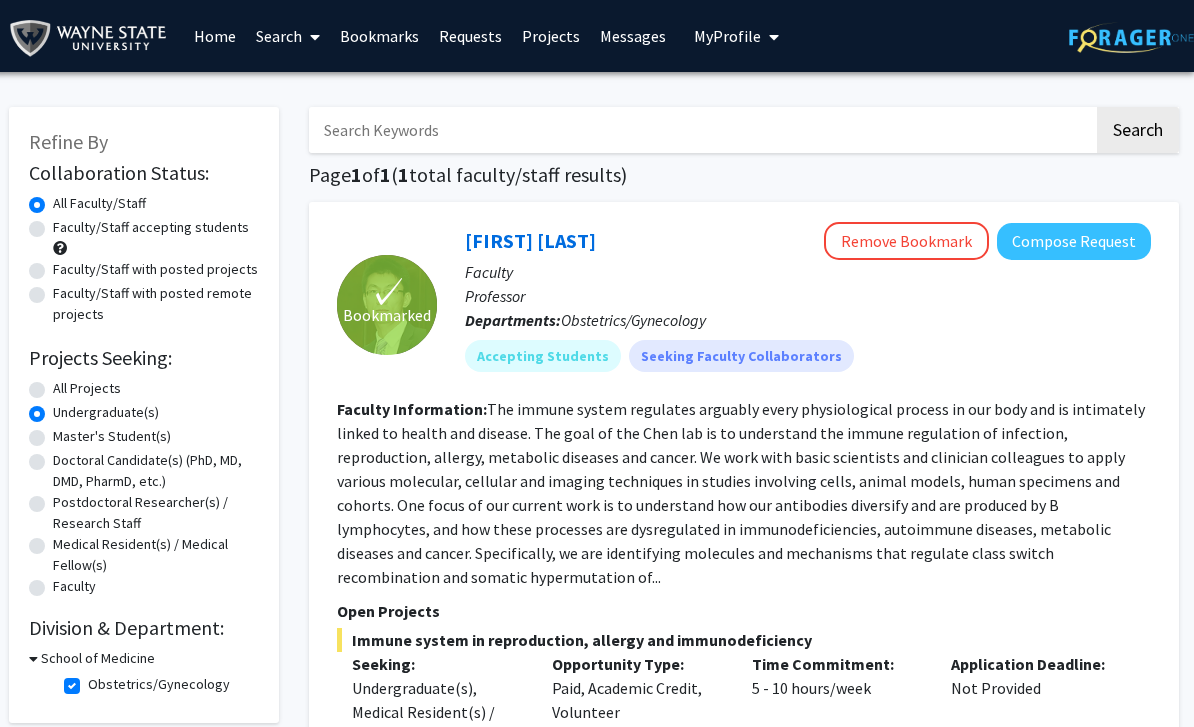 click on "All Projects" 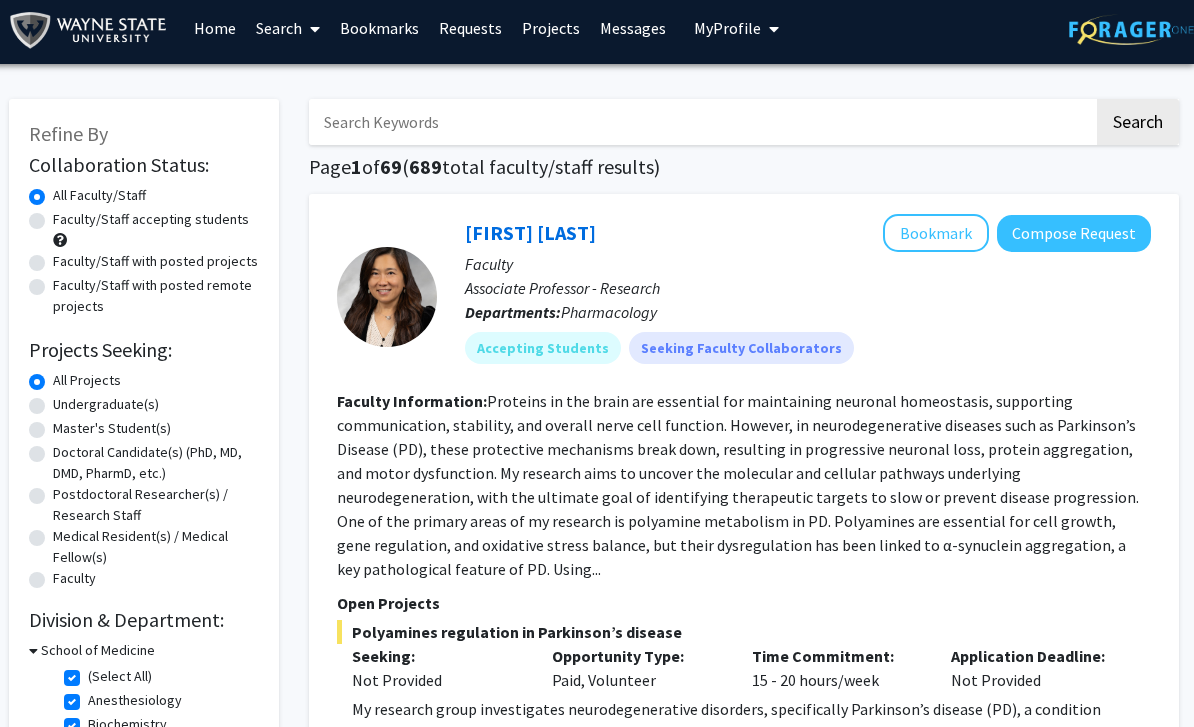 scroll, scrollTop: 52, scrollLeft: 6, axis: both 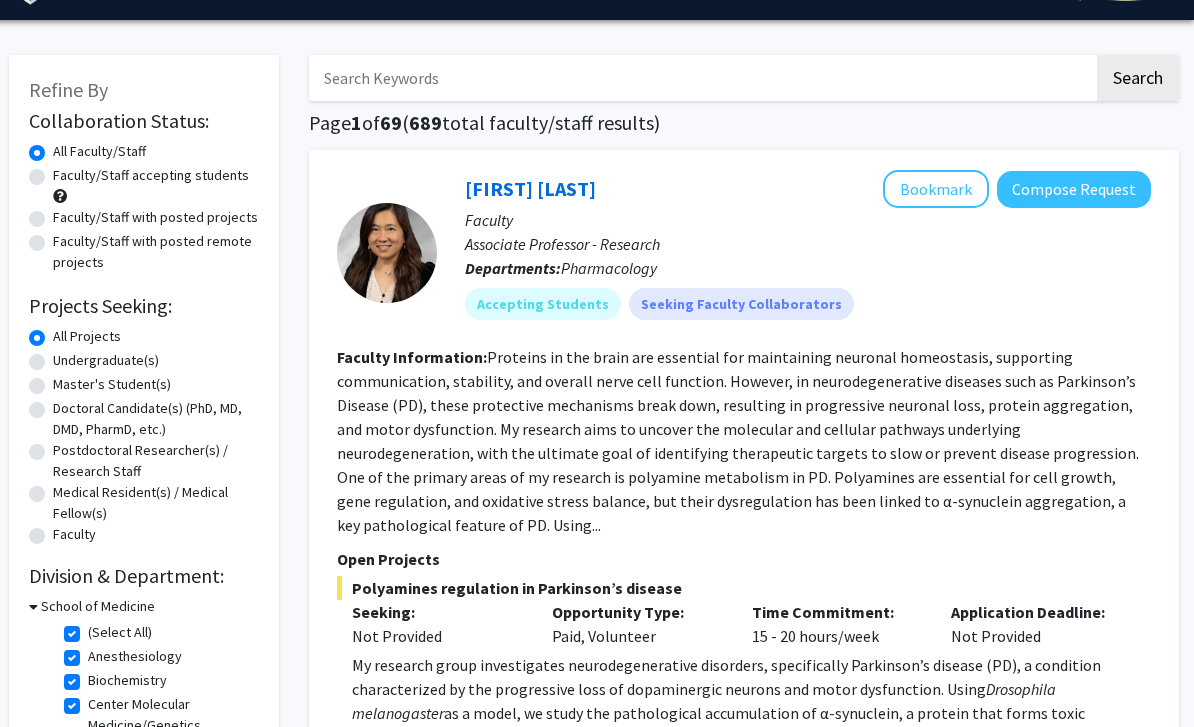 drag, startPoint x: 81, startPoint y: 176, endPoint x: 87, endPoint y: 228, distance: 52.34501 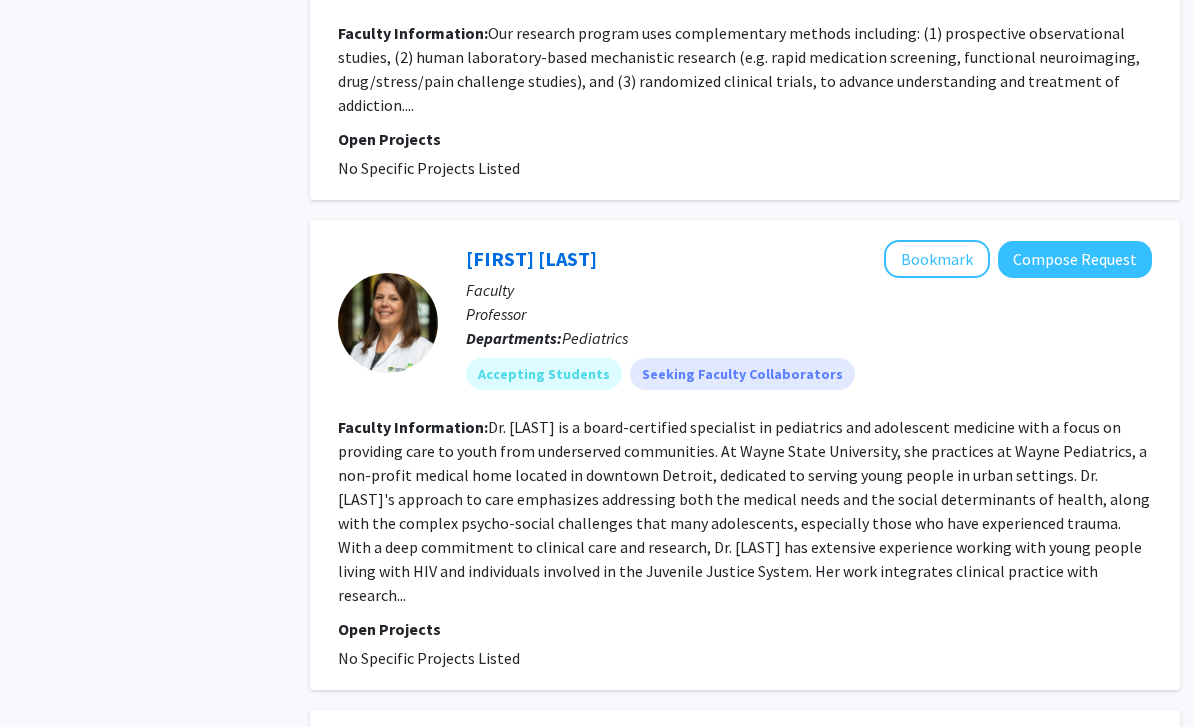 scroll, scrollTop: 4586, scrollLeft: 4, axis: both 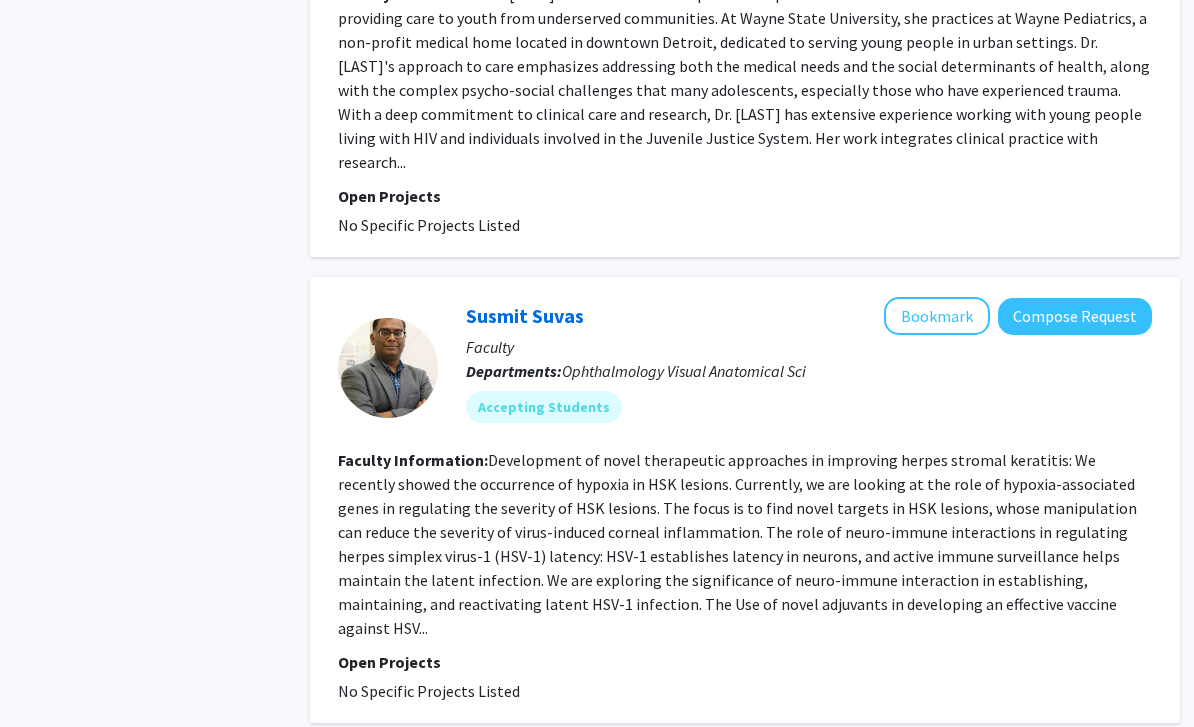 click on "Next »" 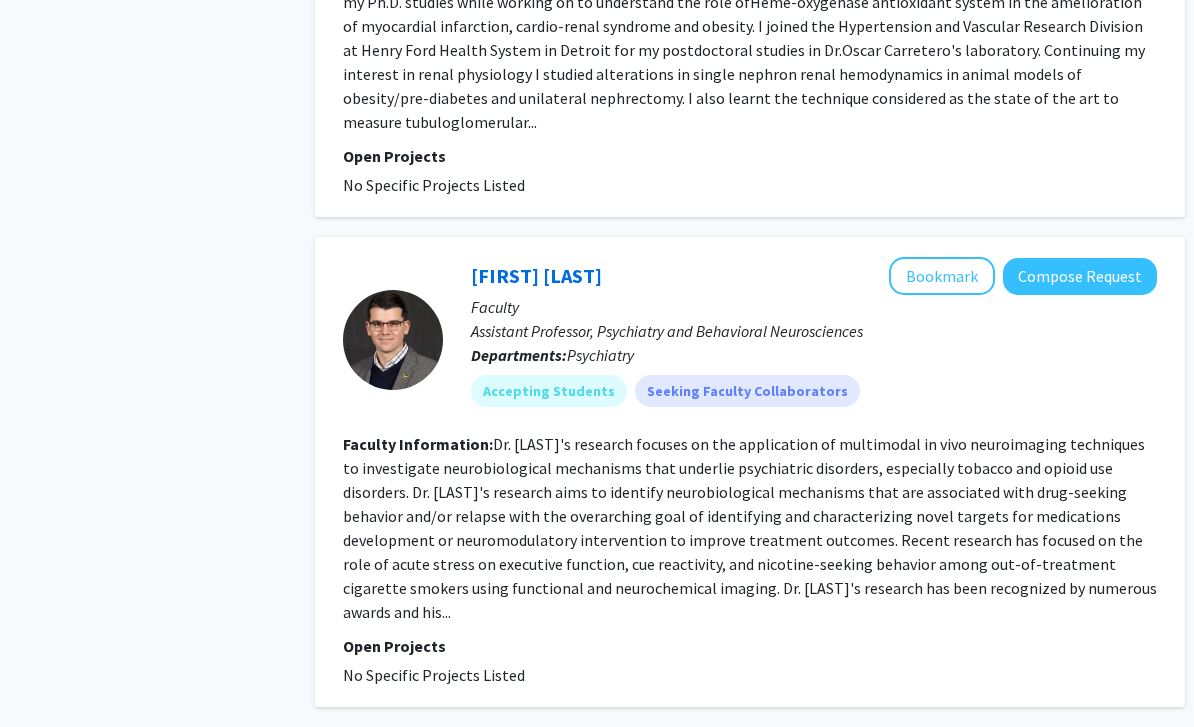 scroll, scrollTop: 3958, scrollLeft: 0, axis: vertical 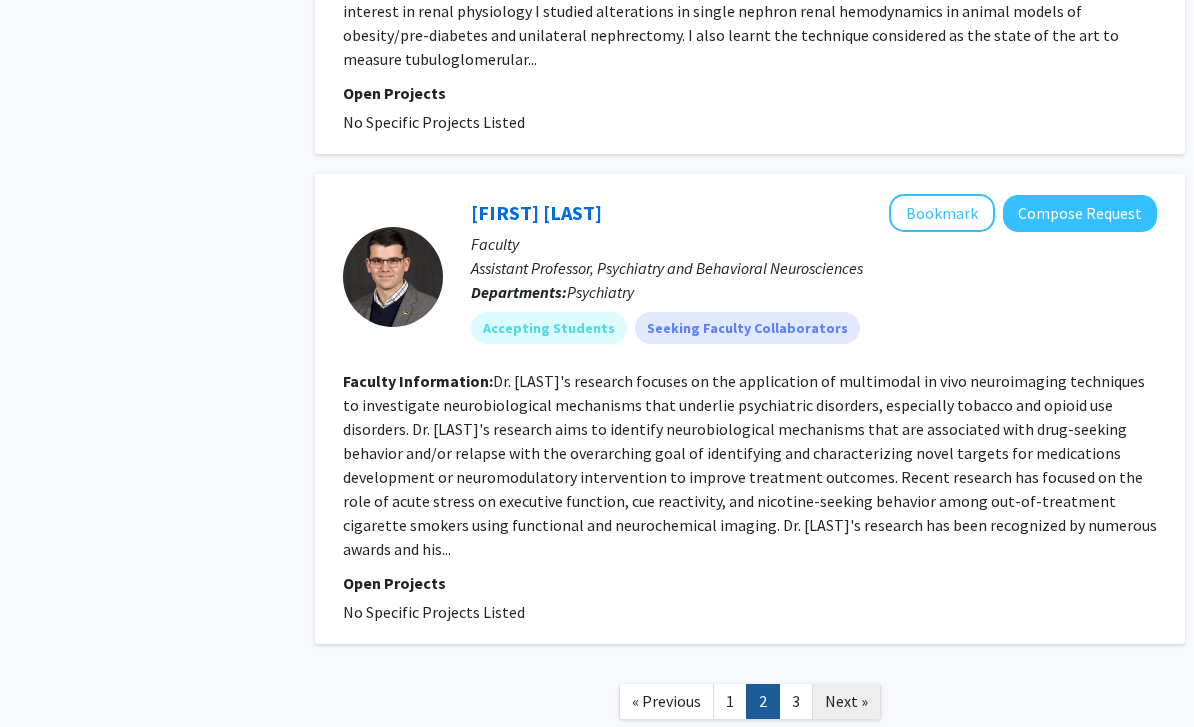 click on "Next »" 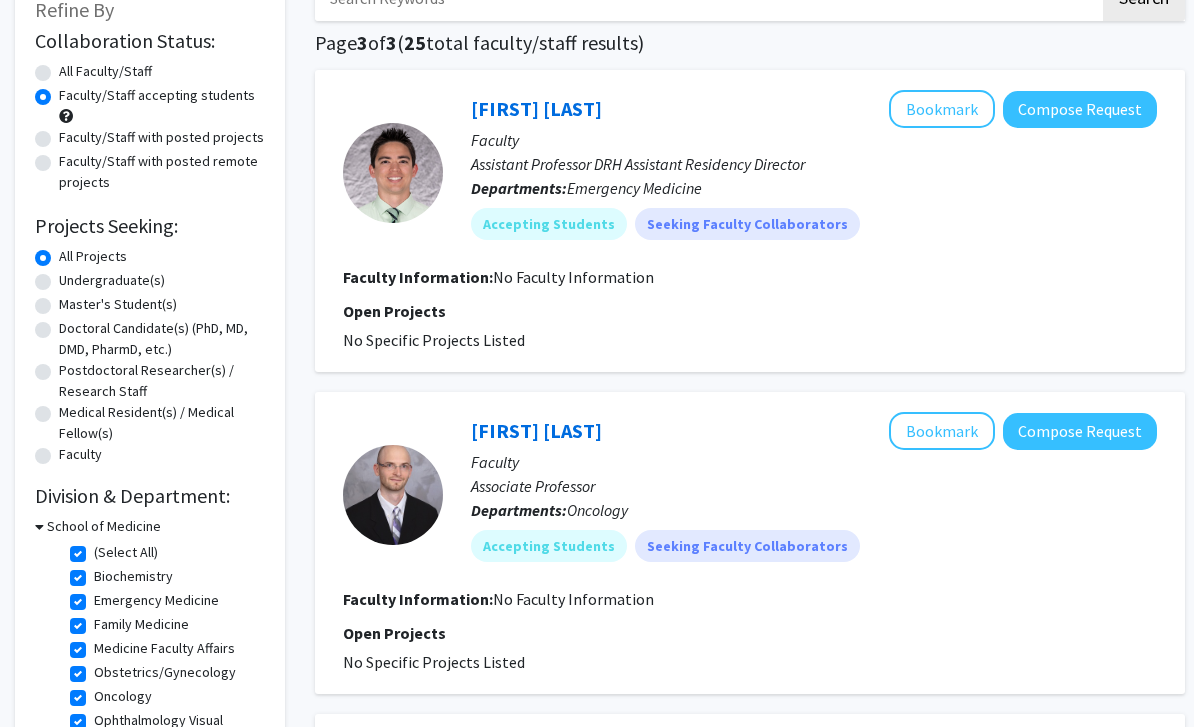 scroll, scrollTop: 0, scrollLeft: 0, axis: both 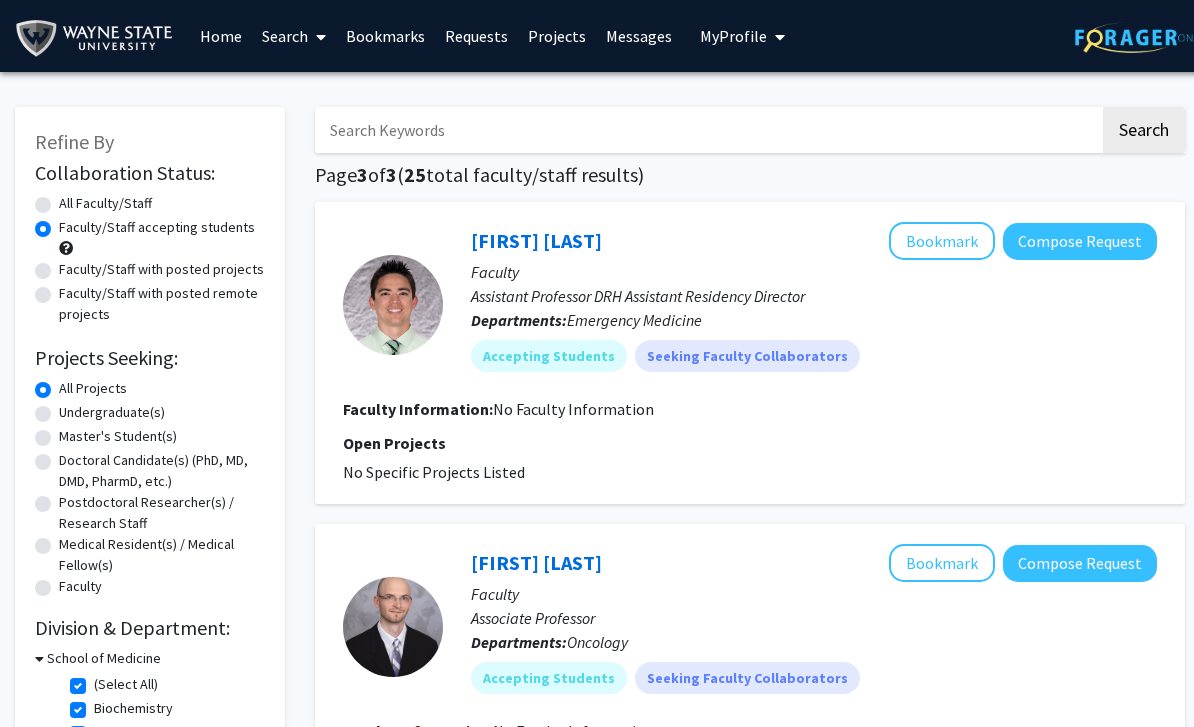 click on "Faculty/Staff with posted projects" 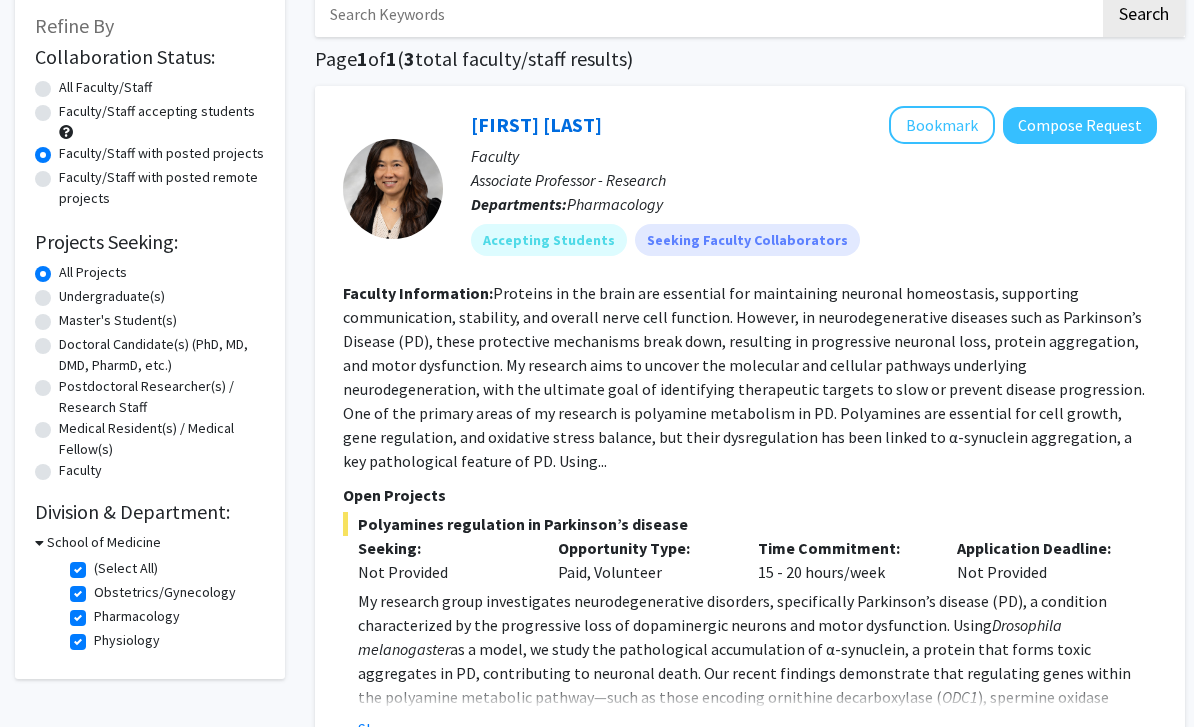 scroll, scrollTop: 0, scrollLeft: 0, axis: both 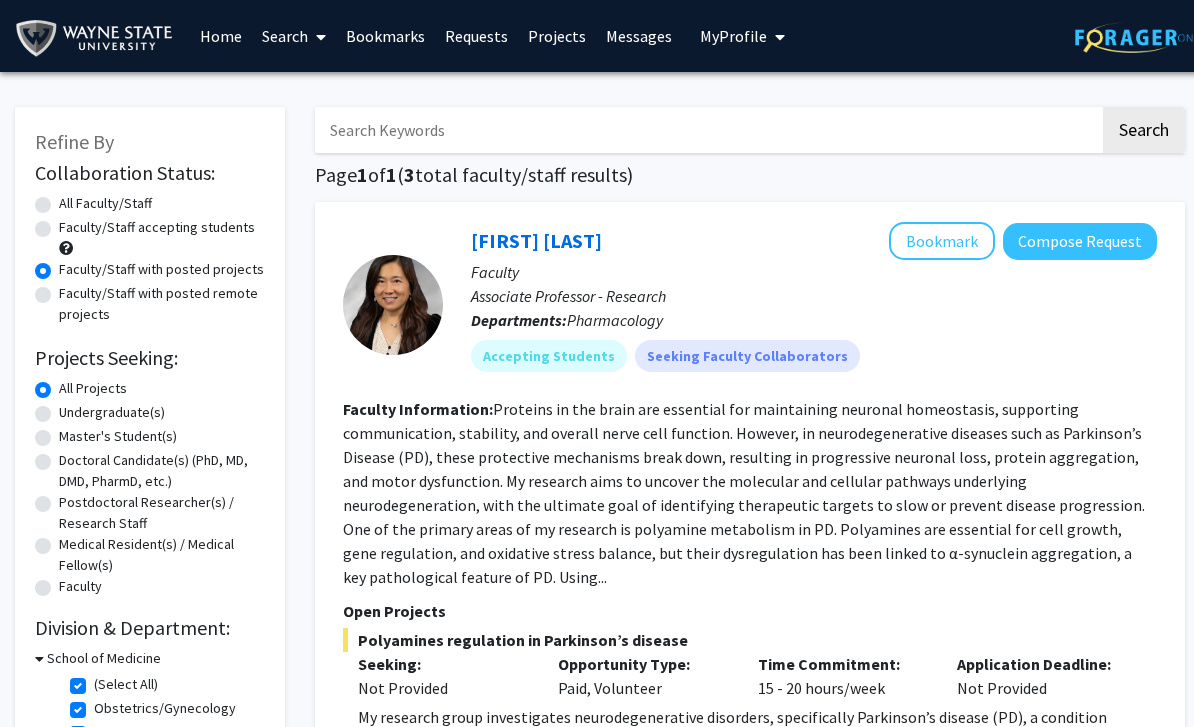 click on "All Faculty/Staff" 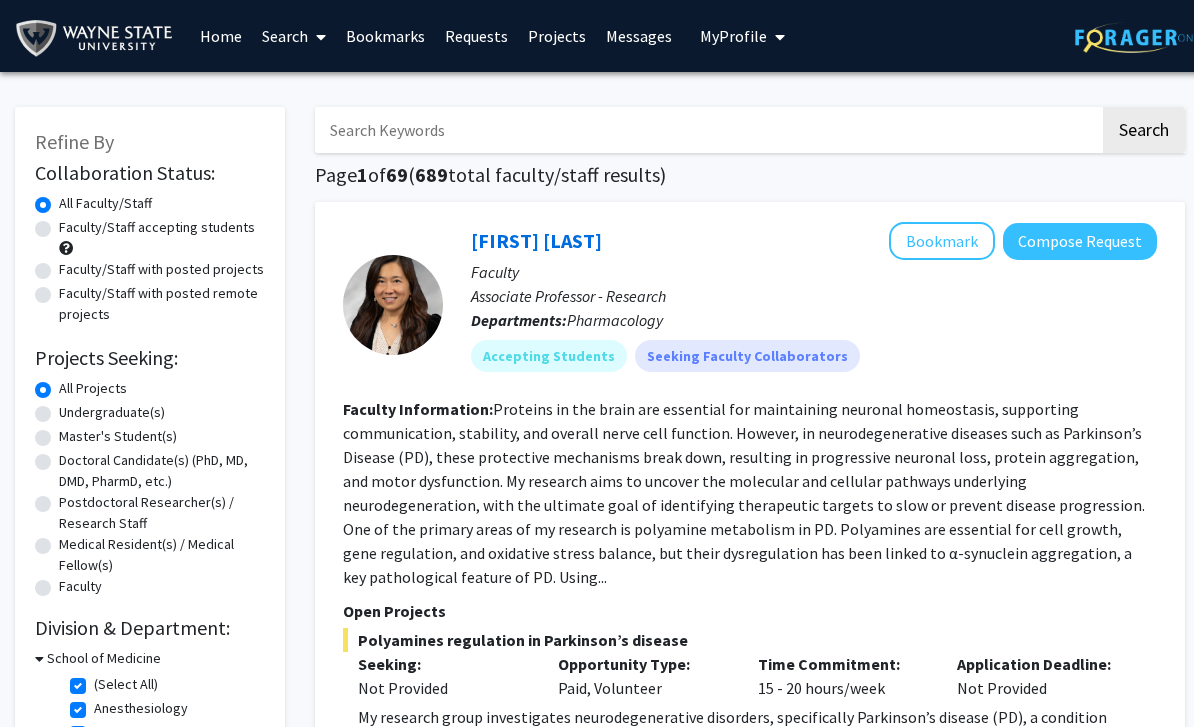 click on "Faculty/Staff accepting students" 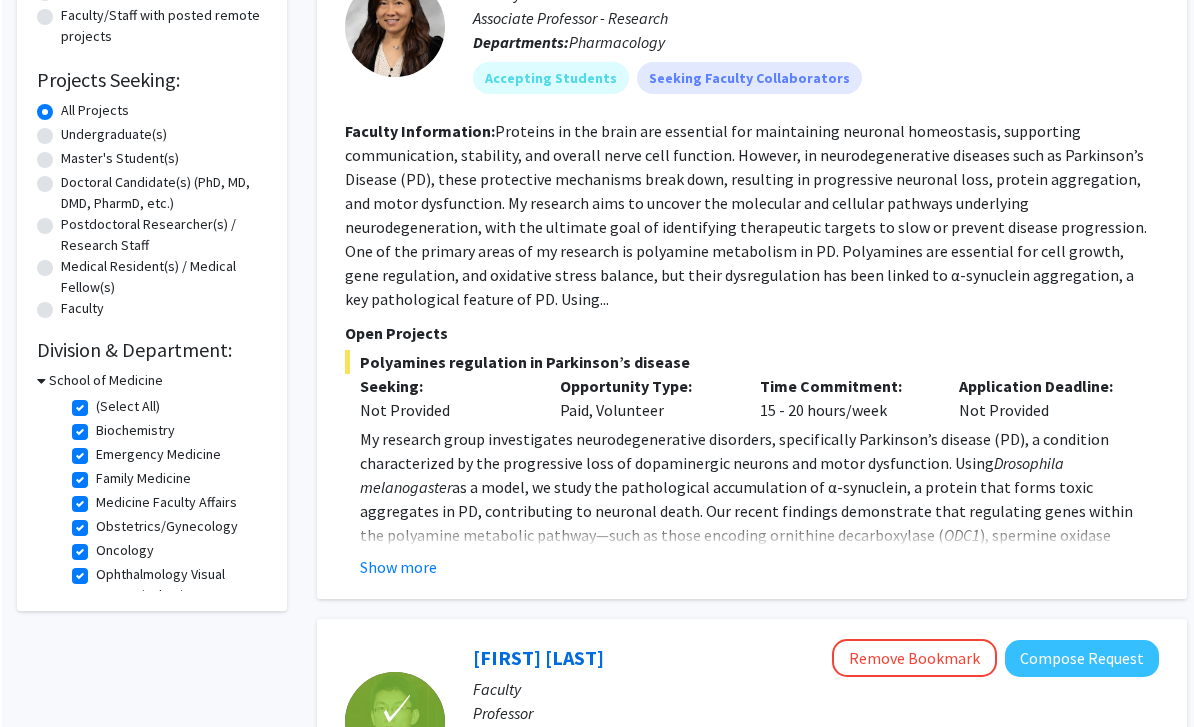 scroll, scrollTop: 272, scrollLeft: 0, axis: vertical 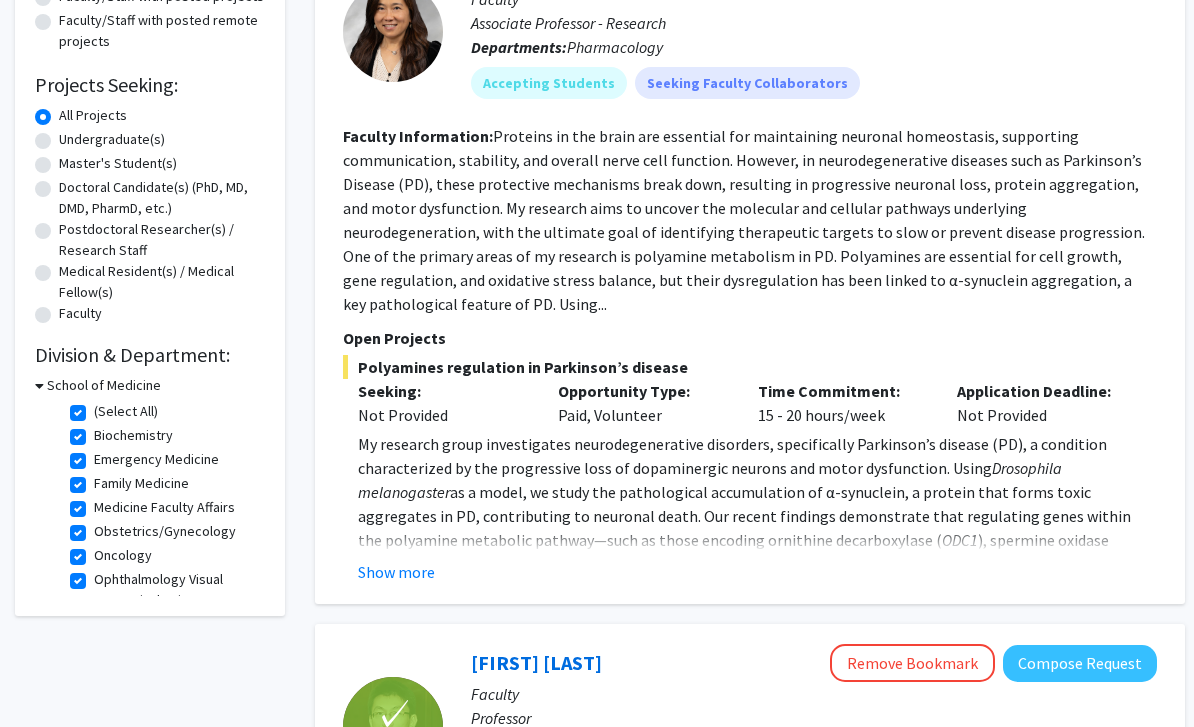 click on "(Select All)" 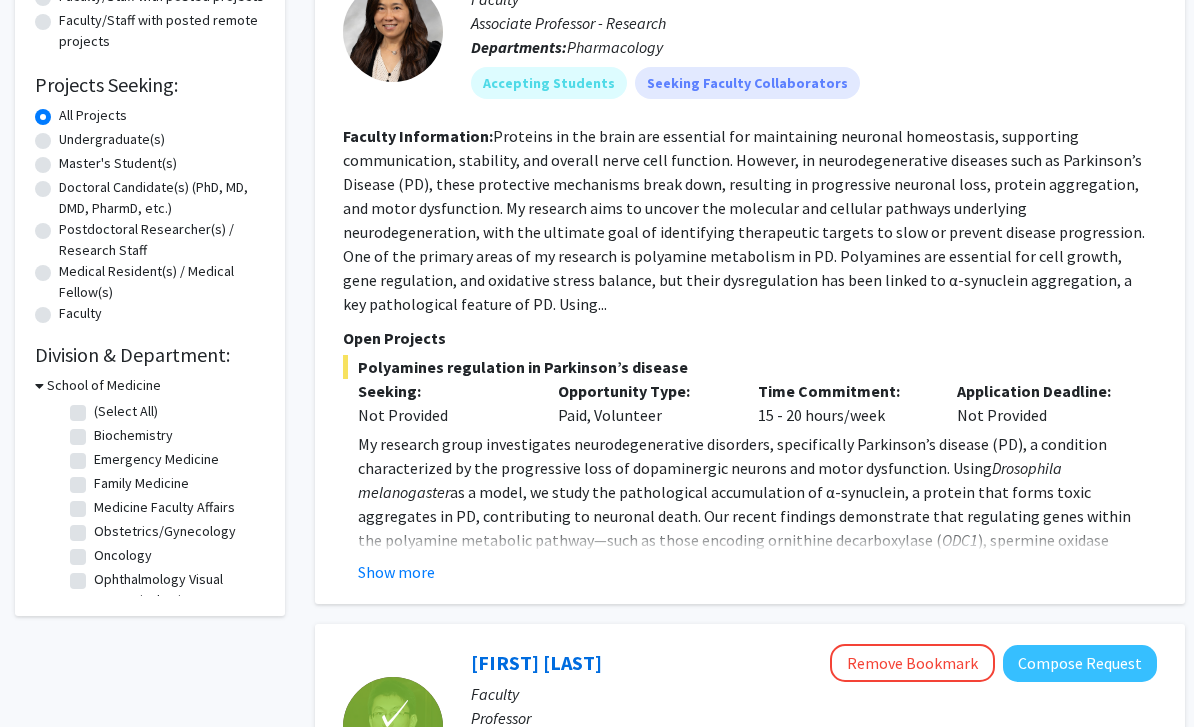 checkbox on "false" 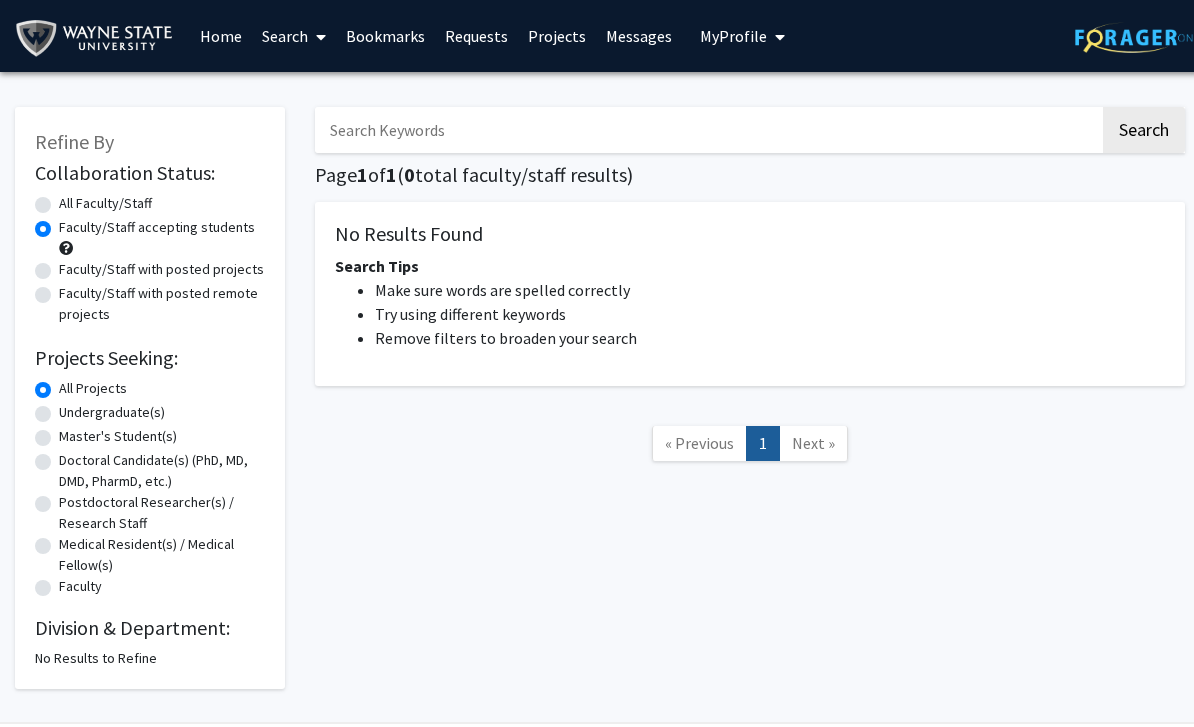 scroll, scrollTop: 1, scrollLeft: 0, axis: vertical 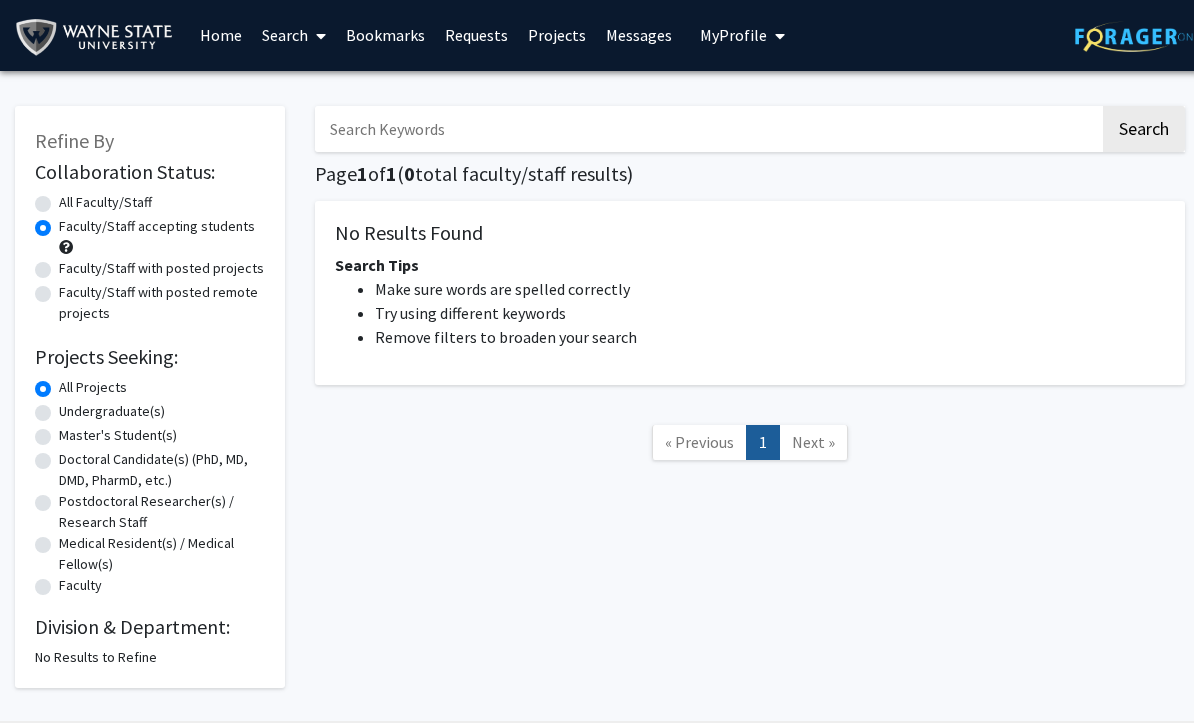 click on "All Faculty/Staff" 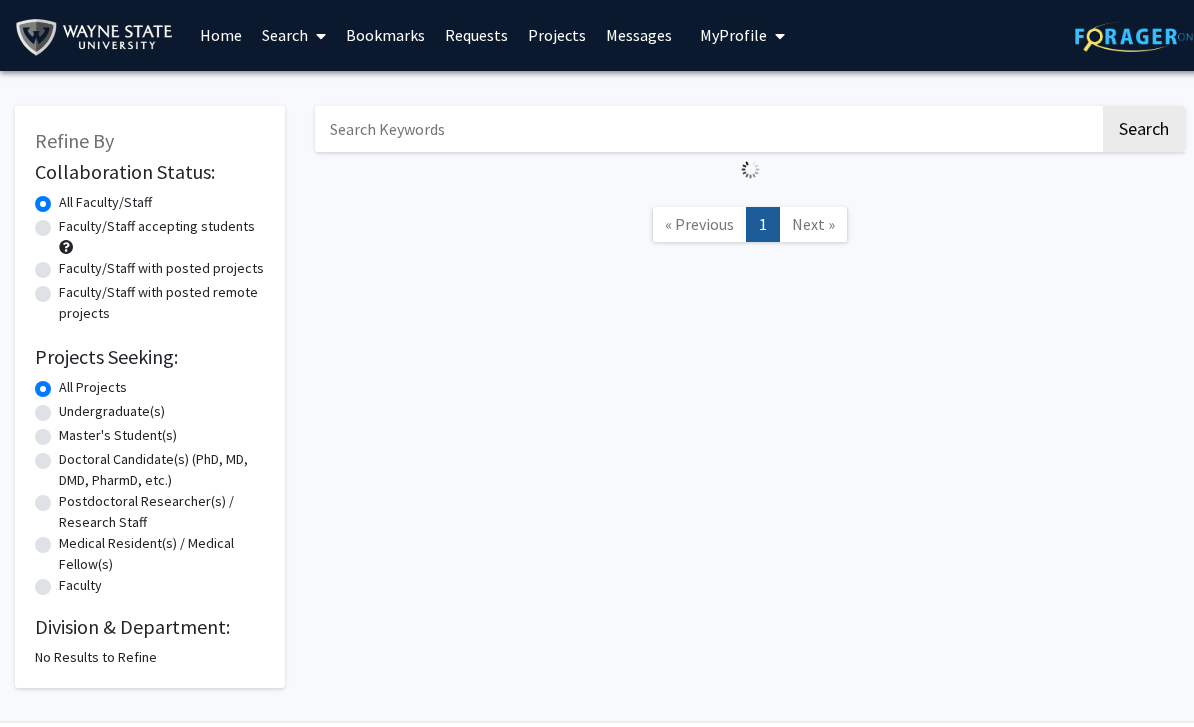 scroll, scrollTop: 0, scrollLeft: 0, axis: both 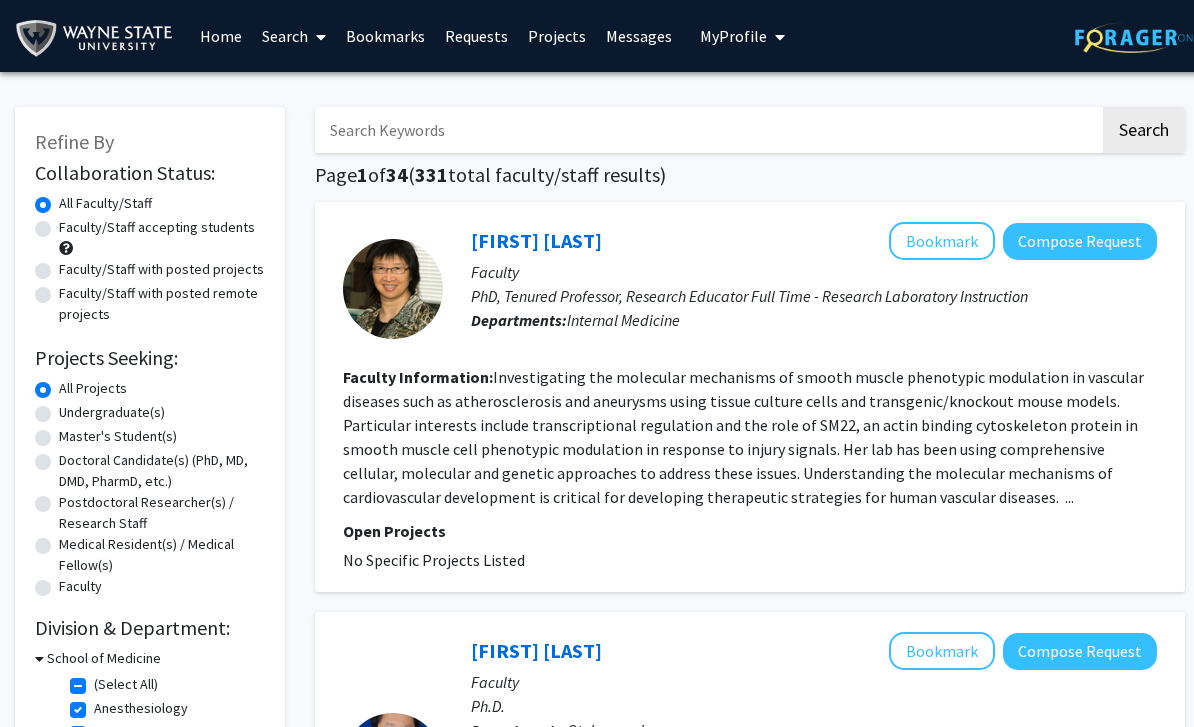 click on "Faculty/Staff accepting students" 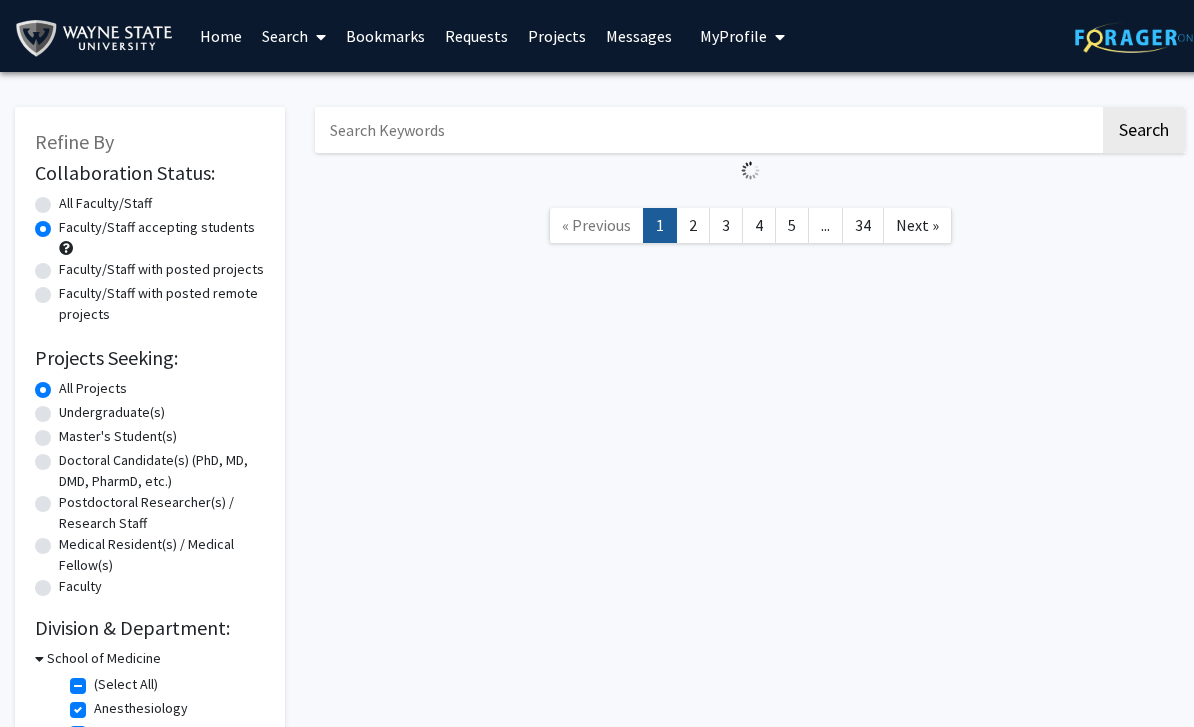 scroll, scrollTop: 1, scrollLeft: 0, axis: vertical 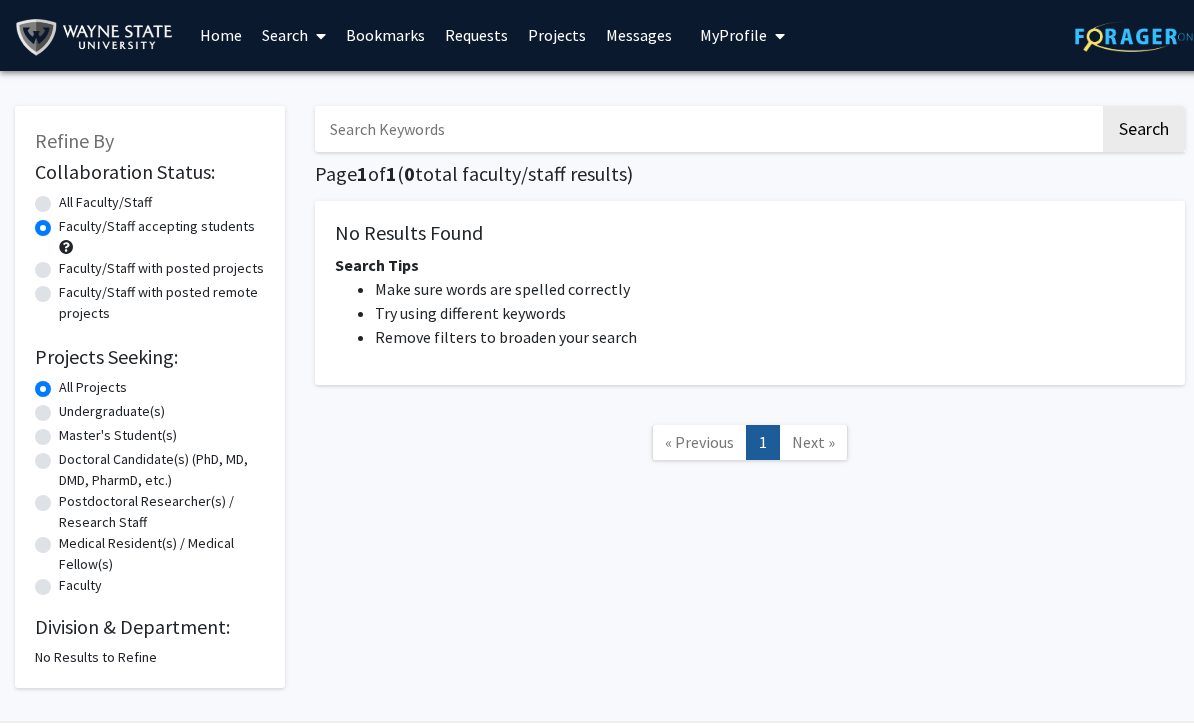 click on "All Faculty/Staff" 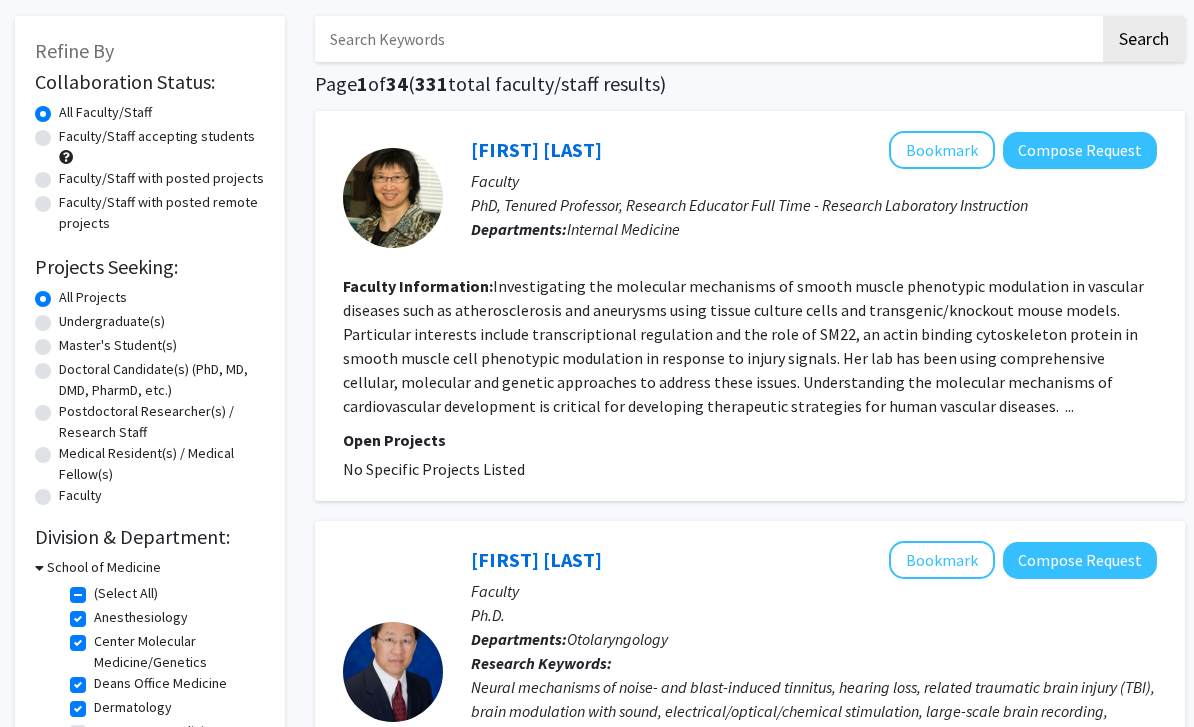 scroll, scrollTop: 98, scrollLeft: 0, axis: vertical 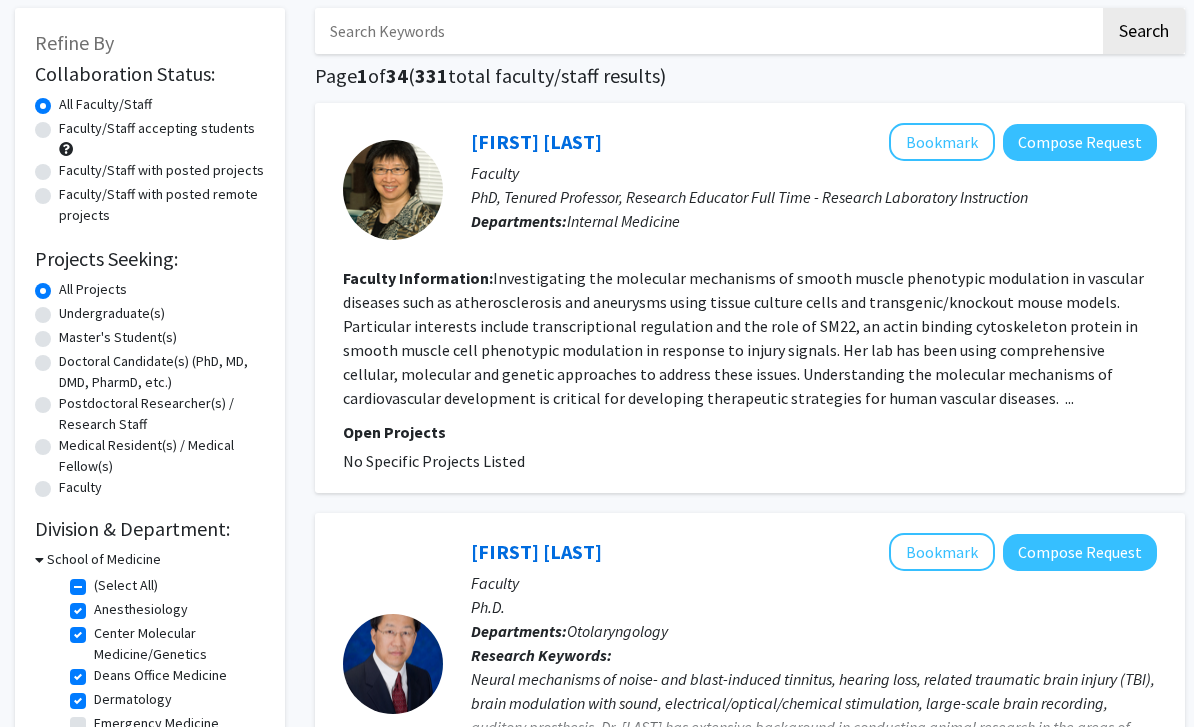 click on "(Select All)" 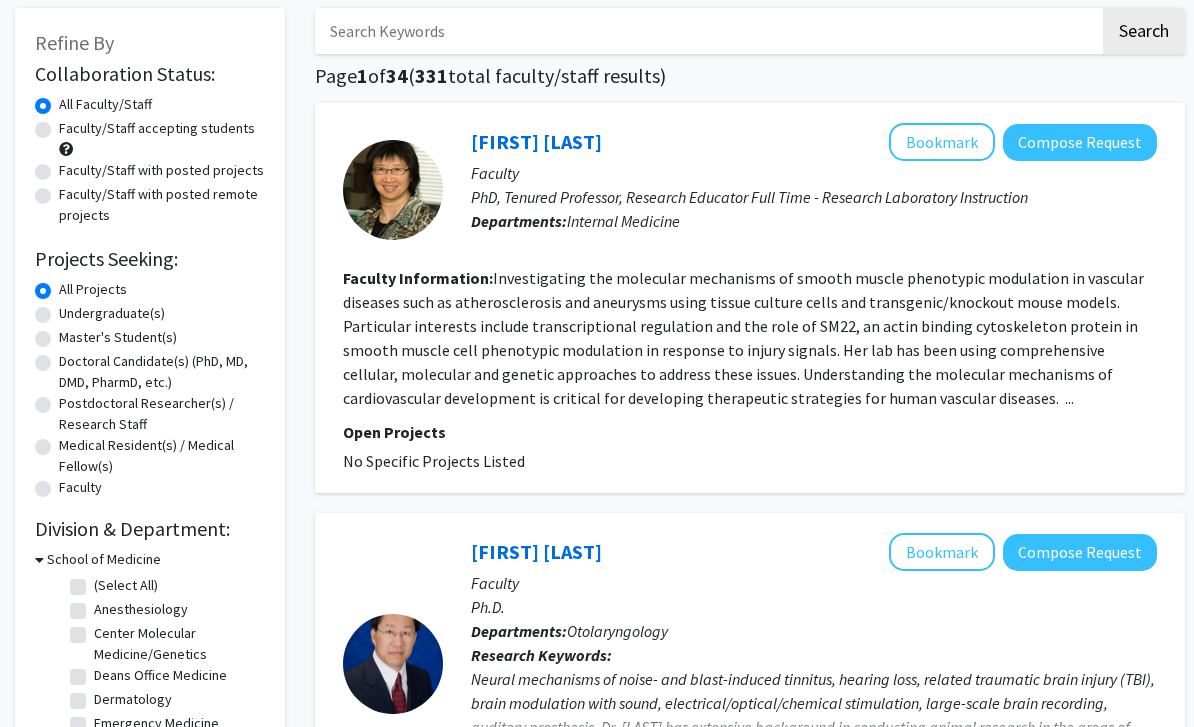 checkbox on "false" 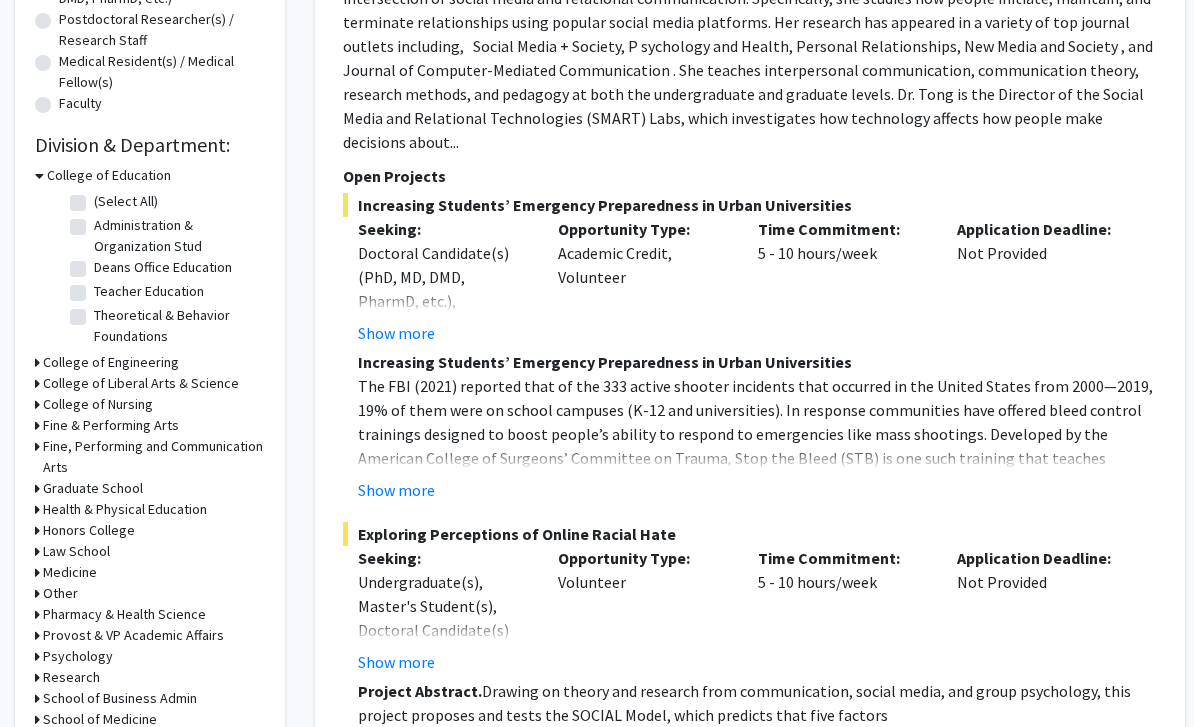 scroll, scrollTop: 479, scrollLeft: 0, axis: vertical 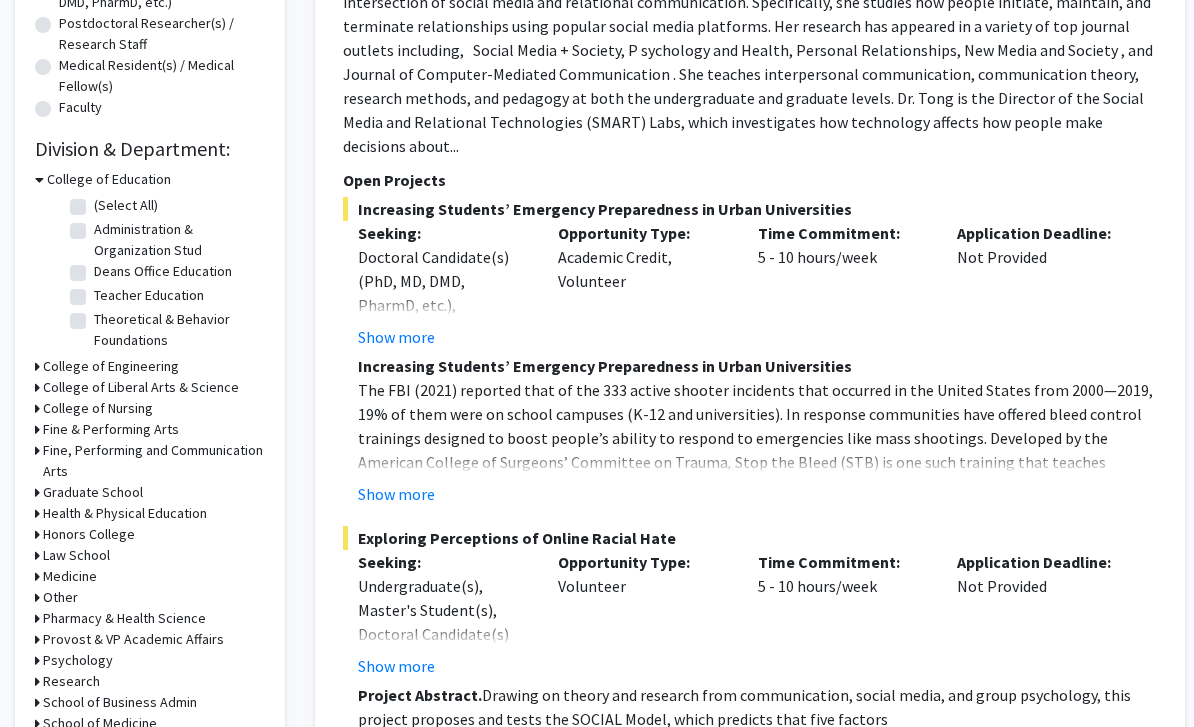 click on "Health & Physical Education" at bounding box center (125, 513) 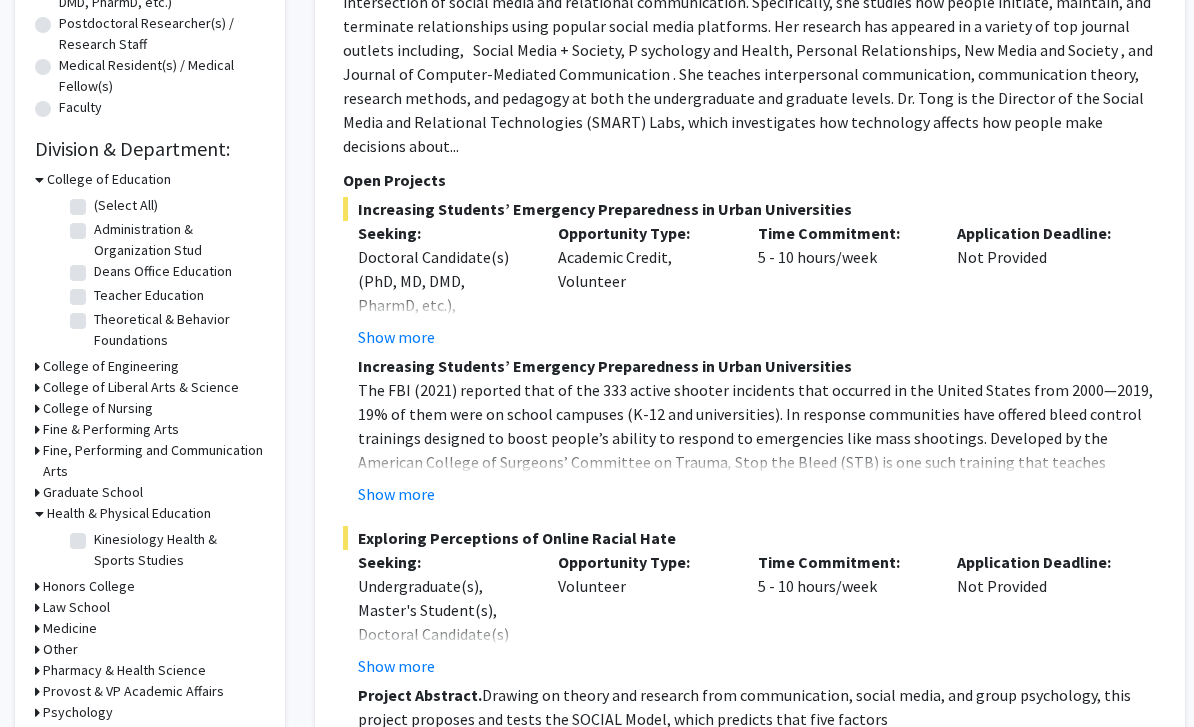 click on "Kinesiology Health & Sports Studies" 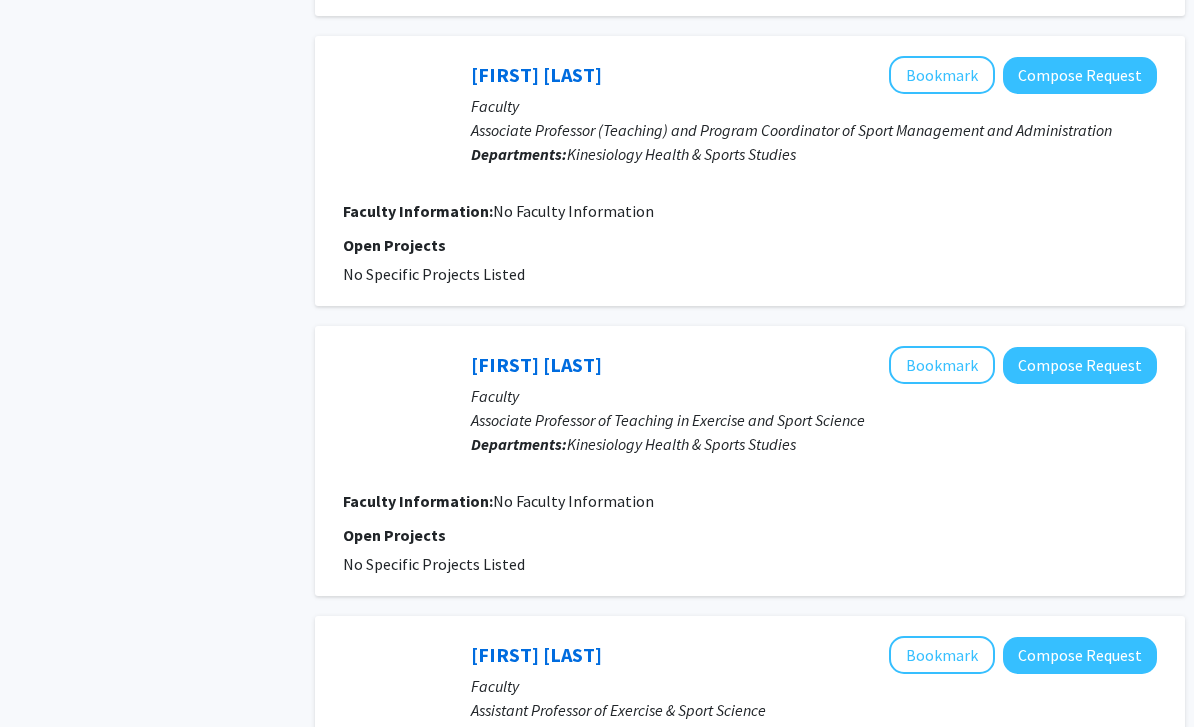 scroll, scrollTop: 2321, scrollLeft: 0, axis: vertical 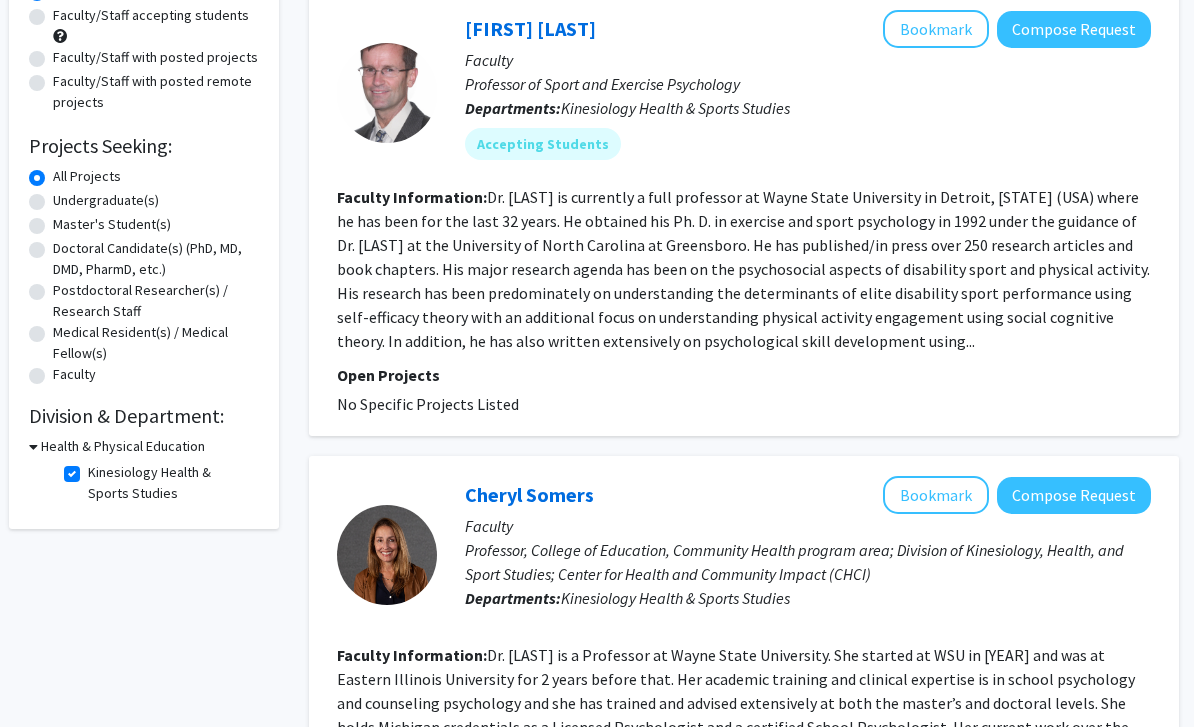 click on "Kinesiology Health & Sports Studies" 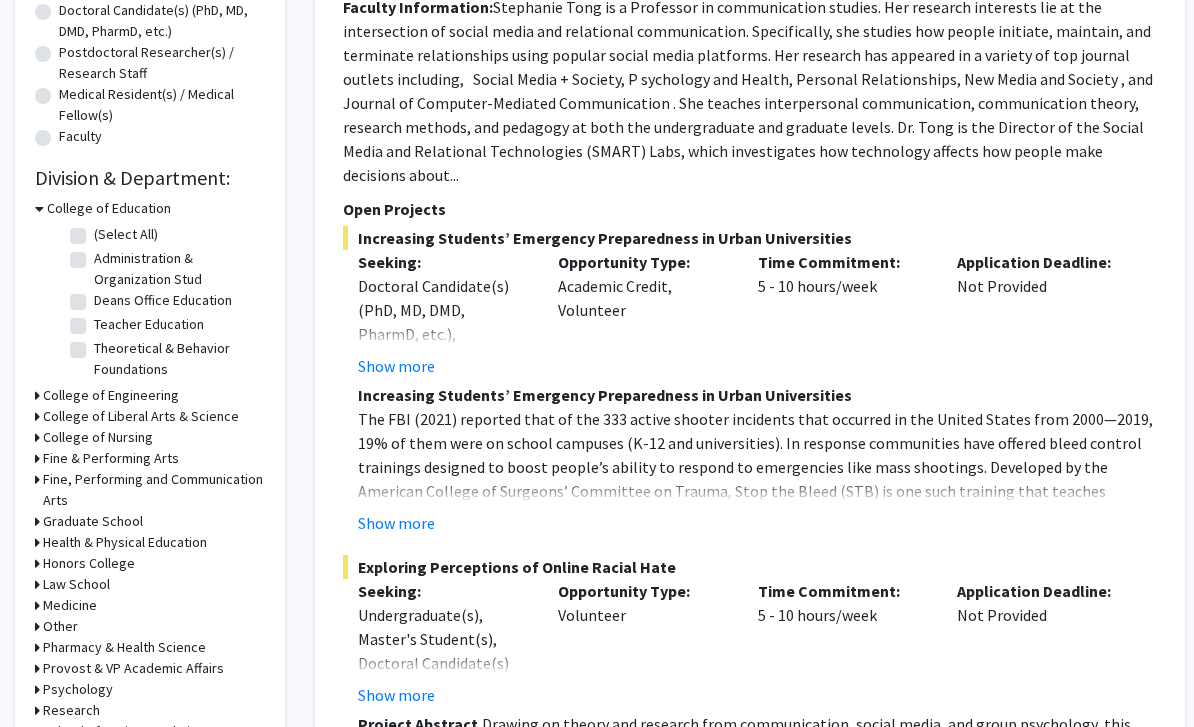 scroll, scrollTop: 452, scrollLeft: 0, axis: vertical 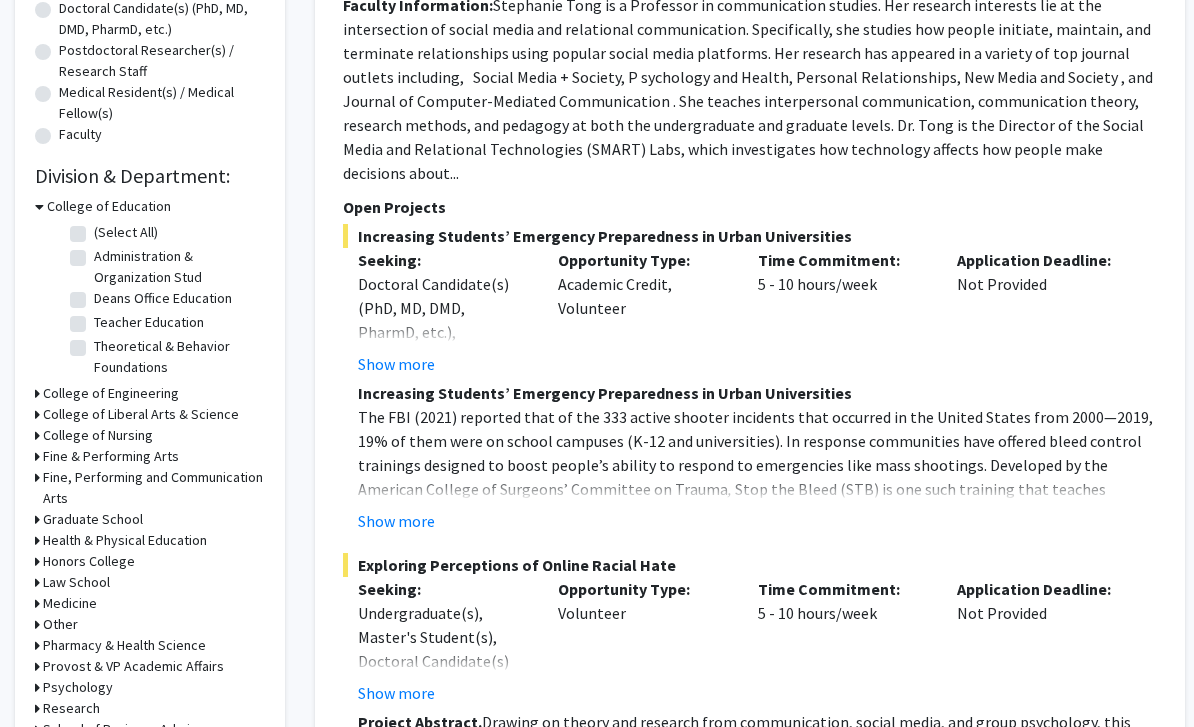 click on "College of Nursing" at bounding box center [98, 435] 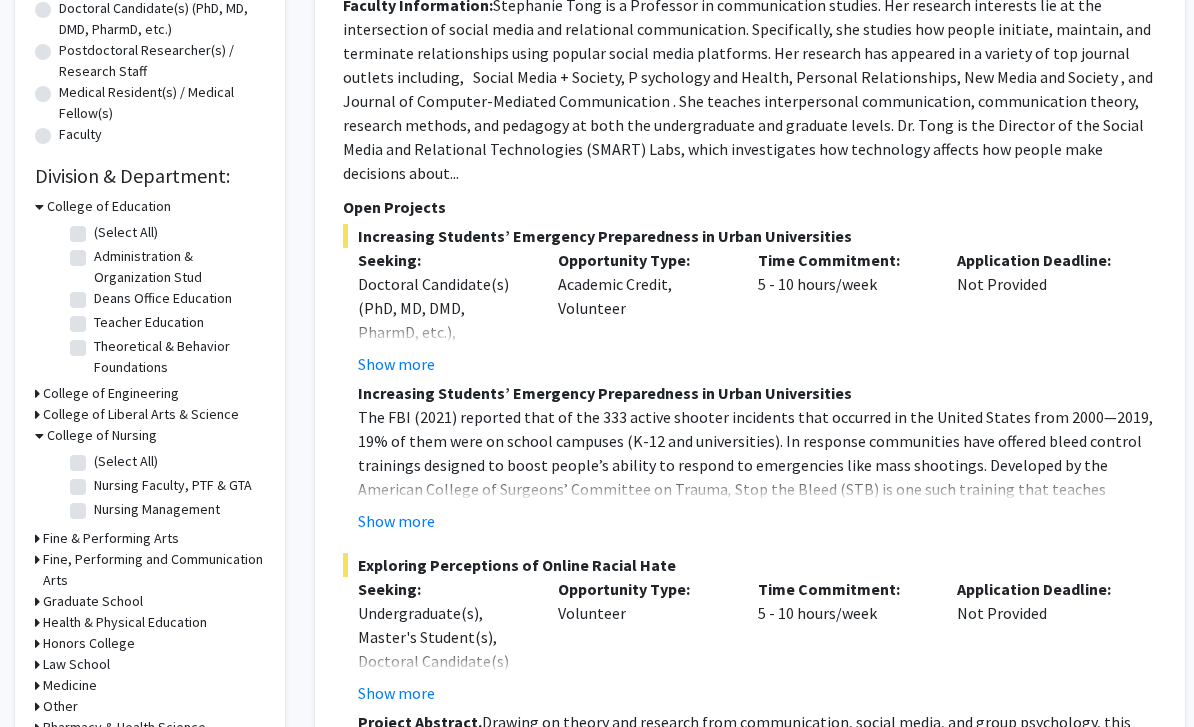 click on "College of Liberal Arts & Science" at bounding box center [141, 414] 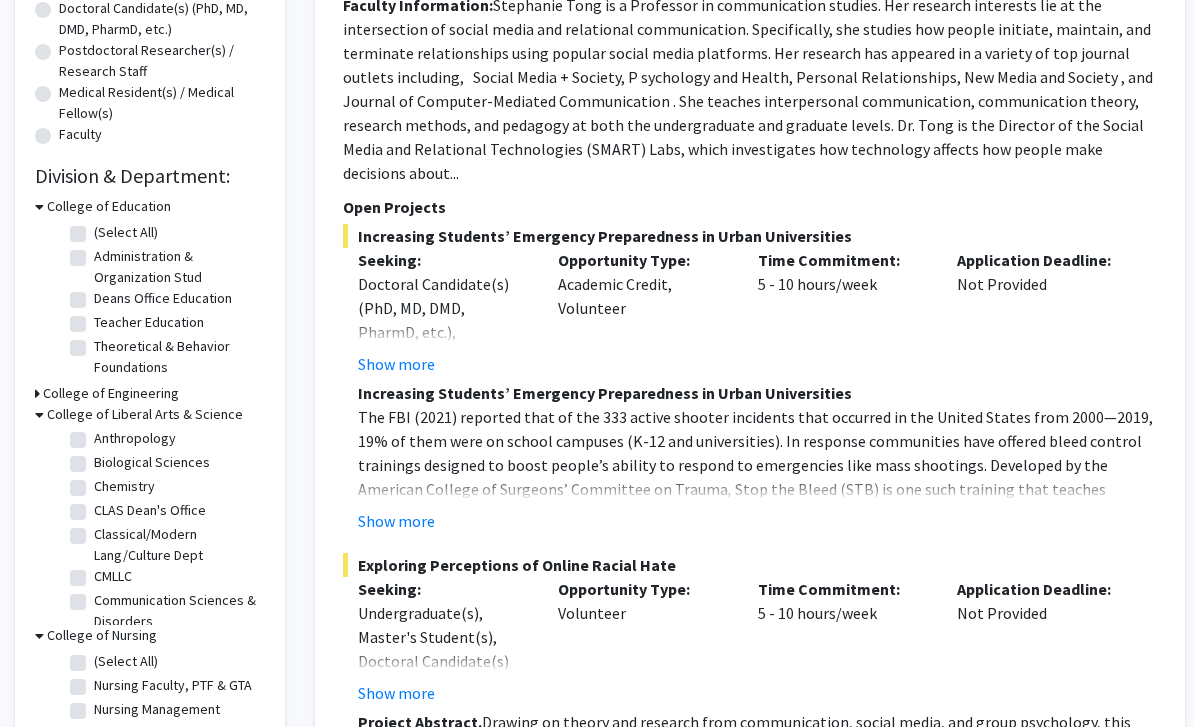 scroll, scrollTop: 60, scrollLeft: 0, axis: vertical 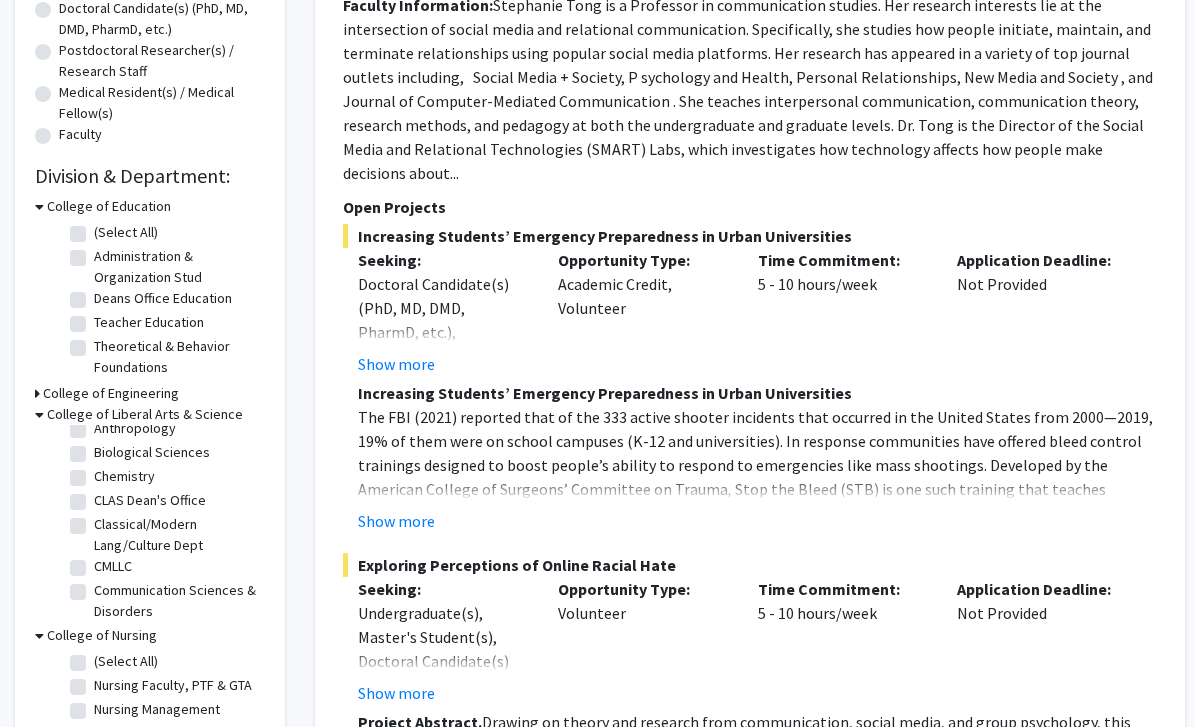 click on "Biological Sciences" 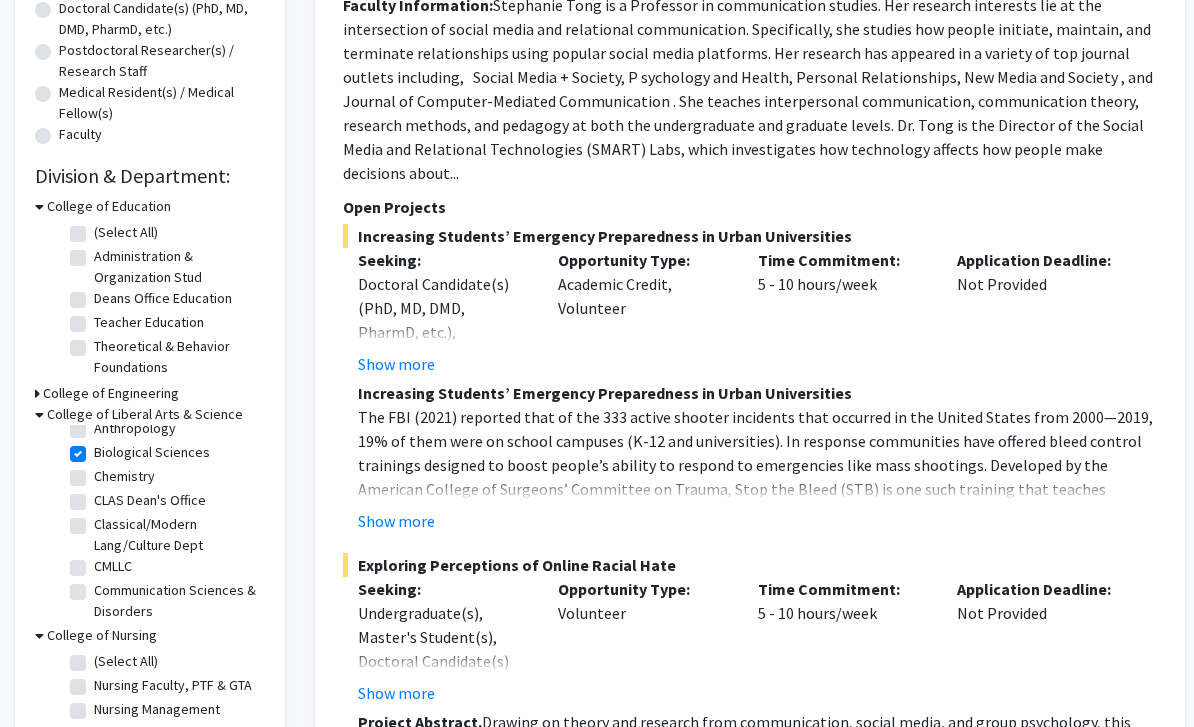 checkbox on "true" 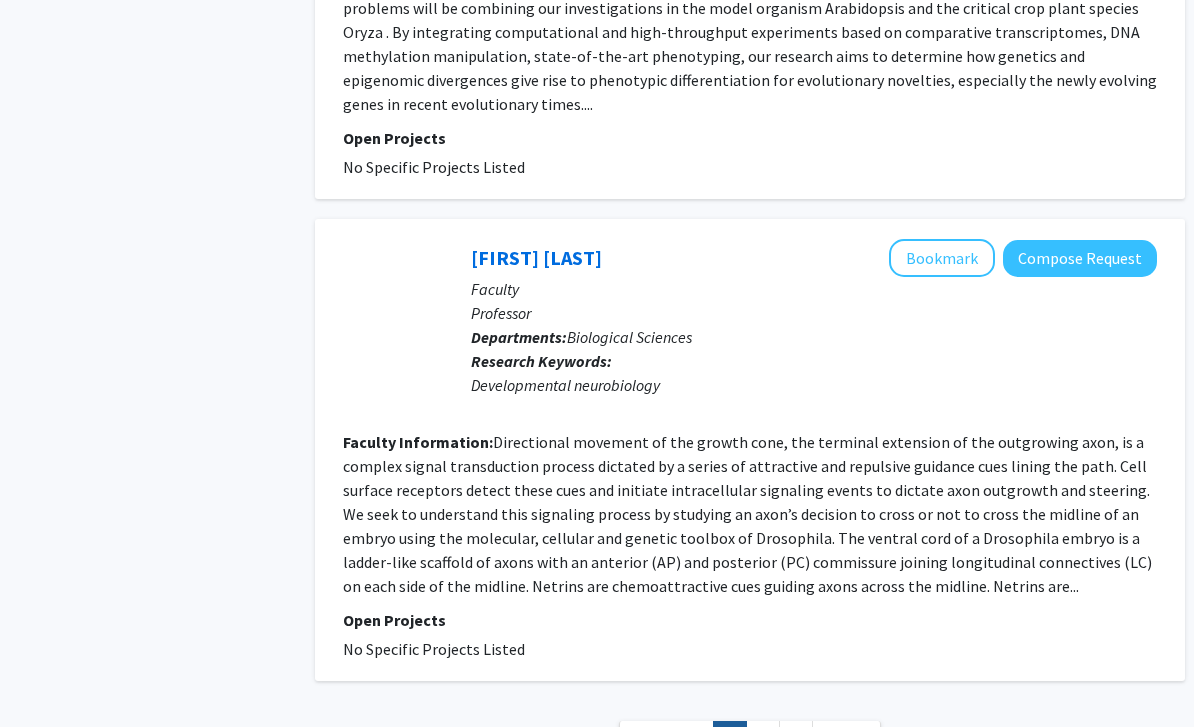 scroll, scrollTop: 4675, scrollLeft: 0, axis: vertical 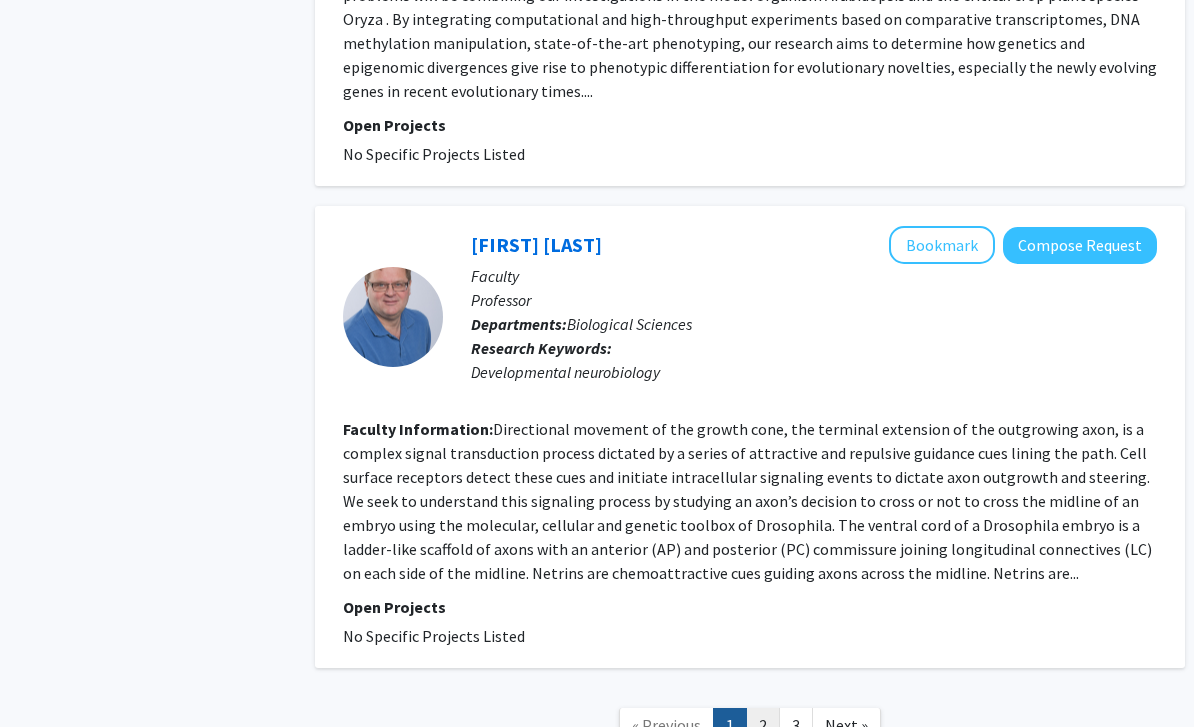 click on "2" 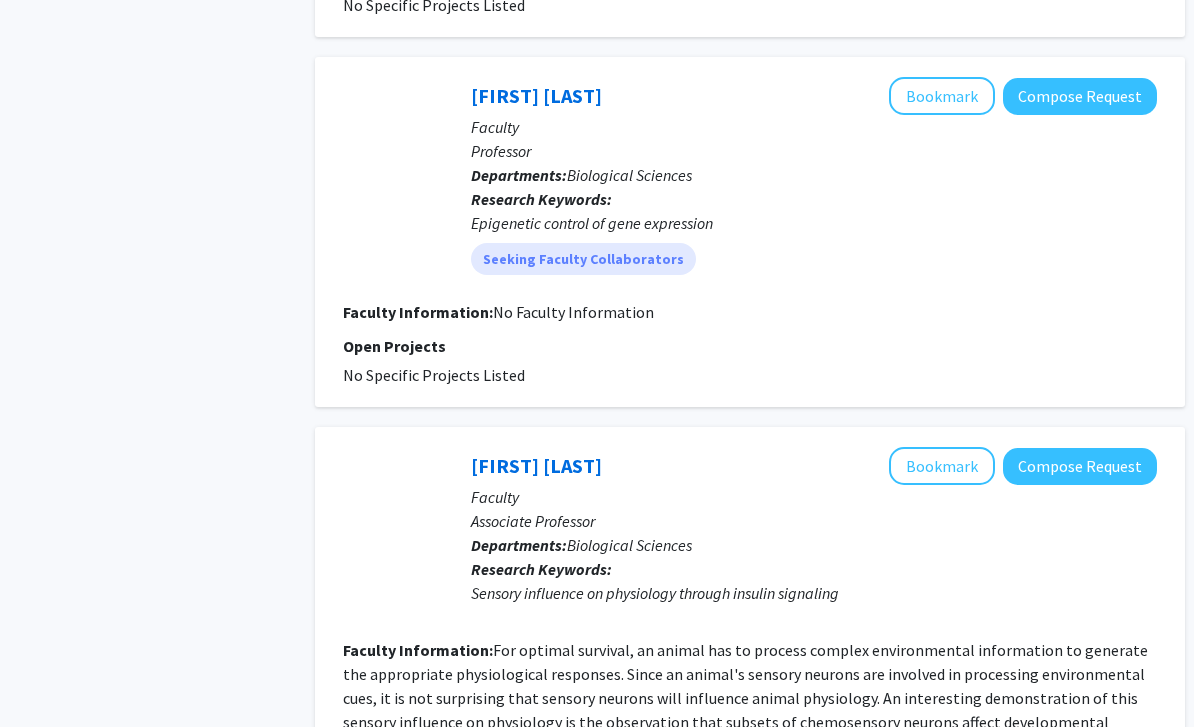 scroll, scrollTop: 3942, scrollLeft: 0, axis: vertical 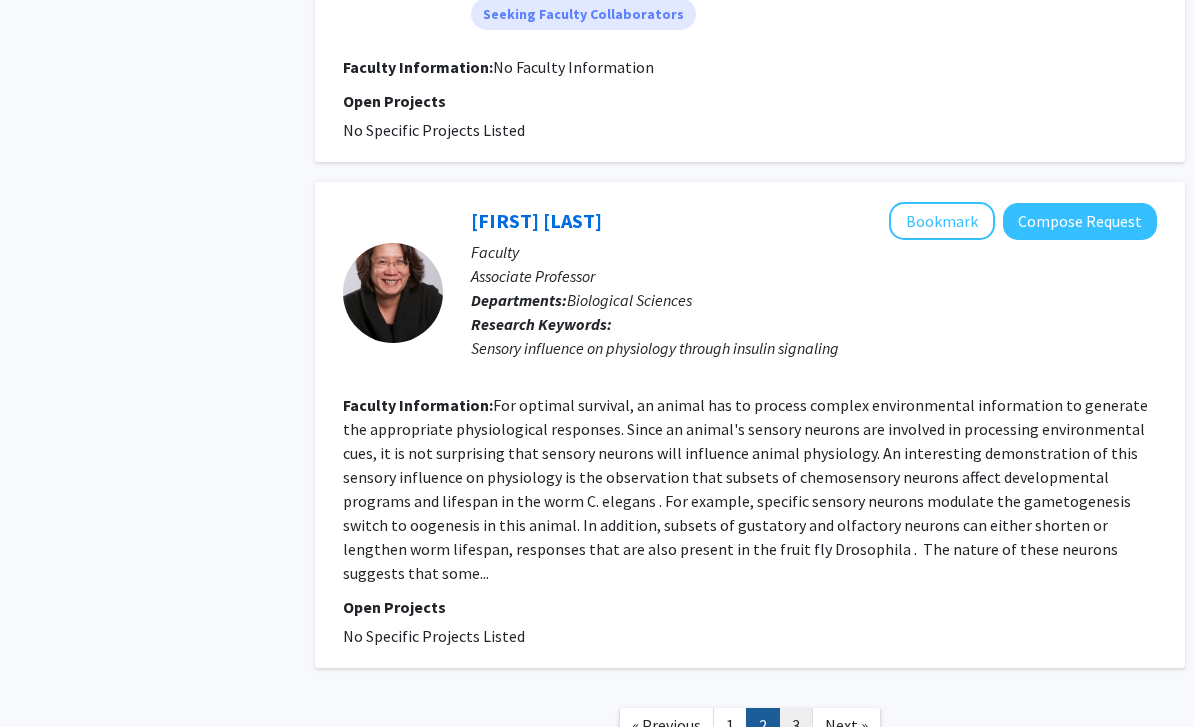 click on "3" 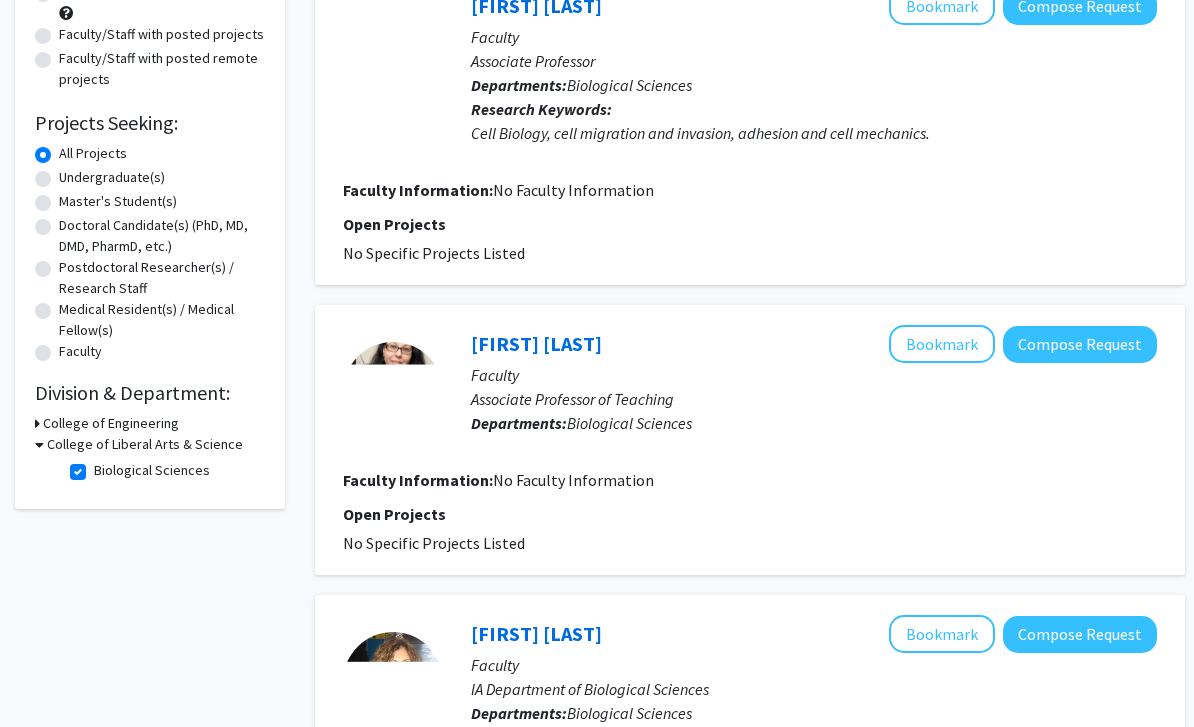 scroll, scrollTop: 244, scrollLeft: 0, axis: vertical 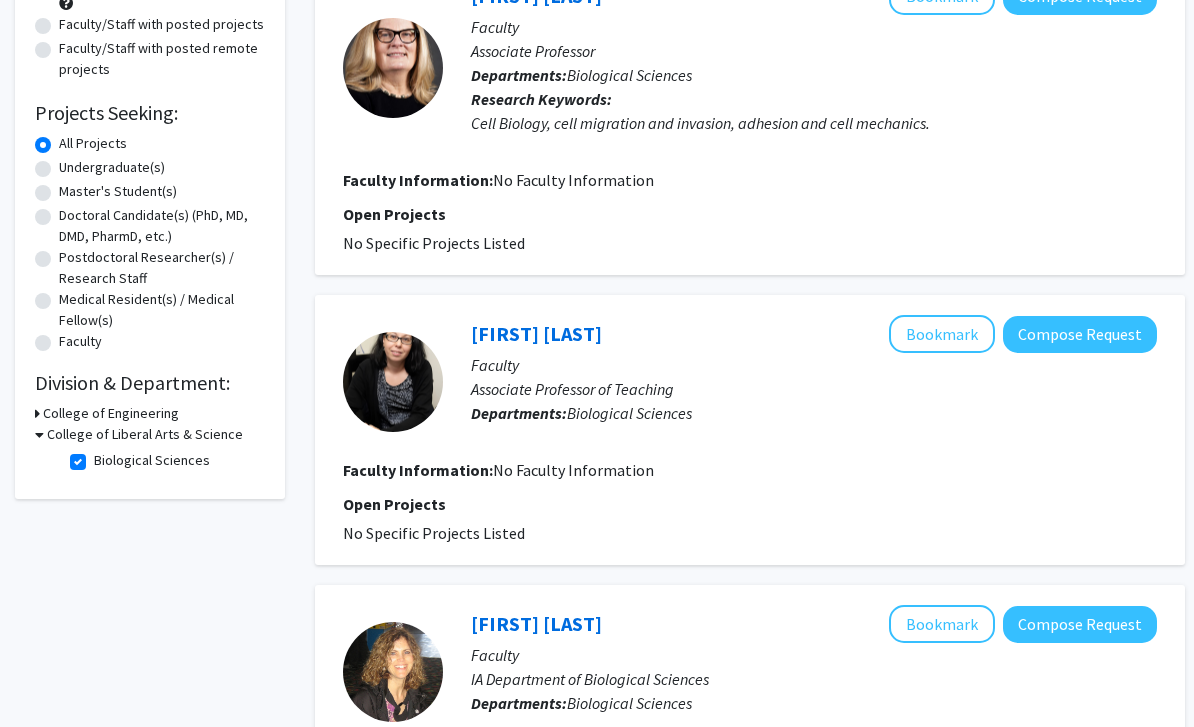 click on "Biological Sciences" 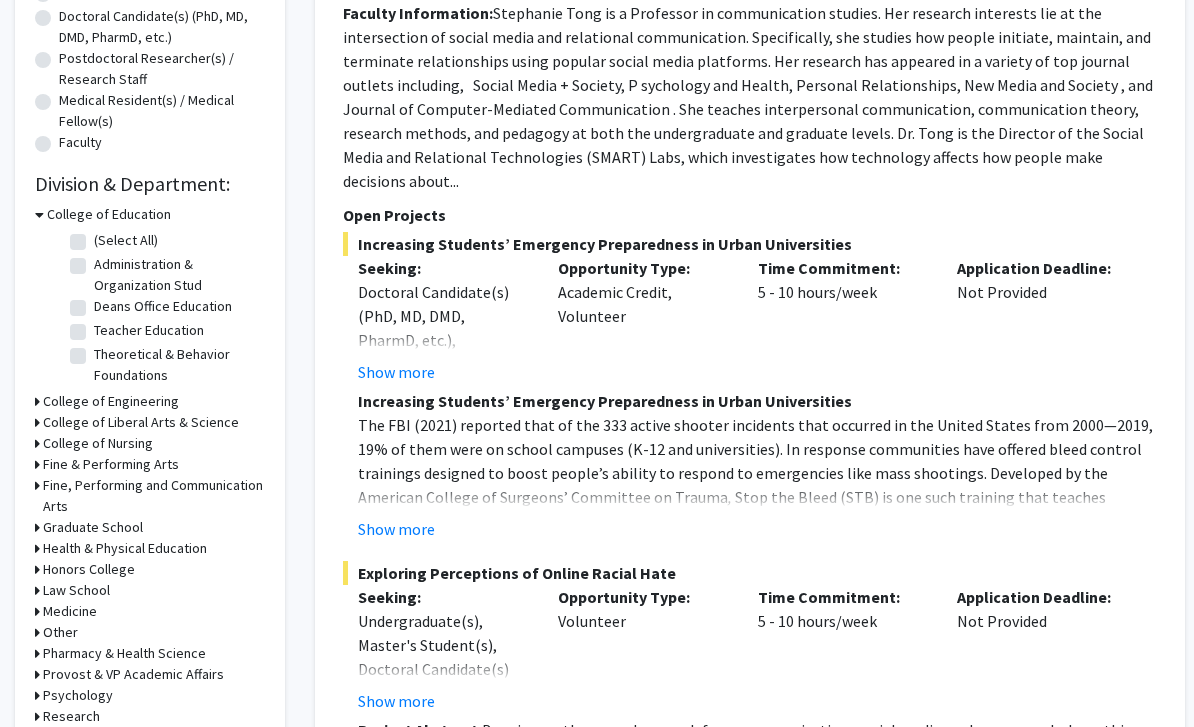 scroll, scrollTop: 443, scrollLeft: 0, axis: vertical 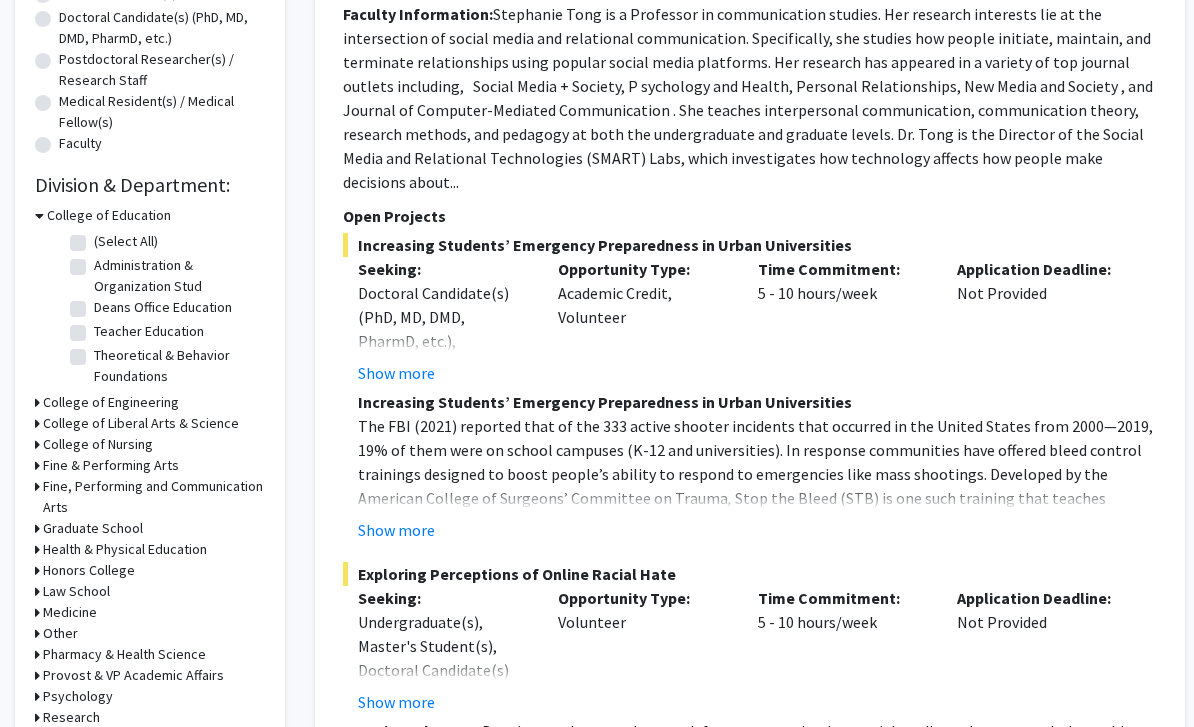 click on "College of Liberal Arts & Science" at bounding box center [141, 423] 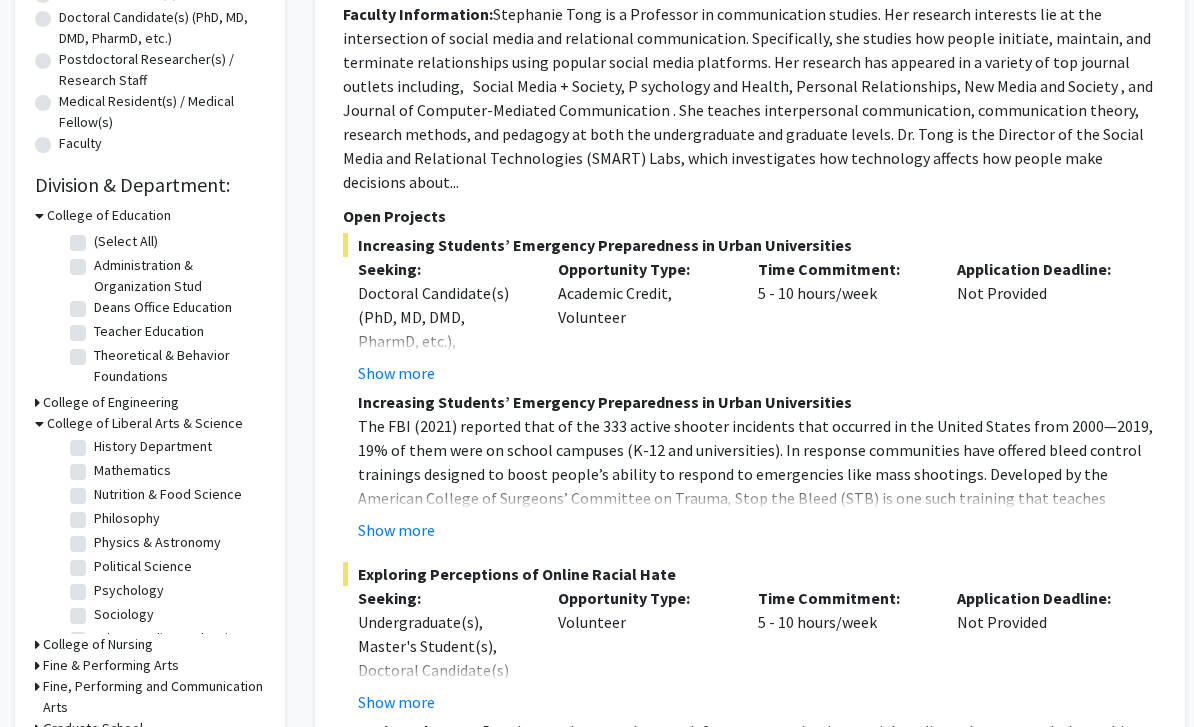 scroll, scrollTop: 452, scrollLeft: 0, axis: vertical 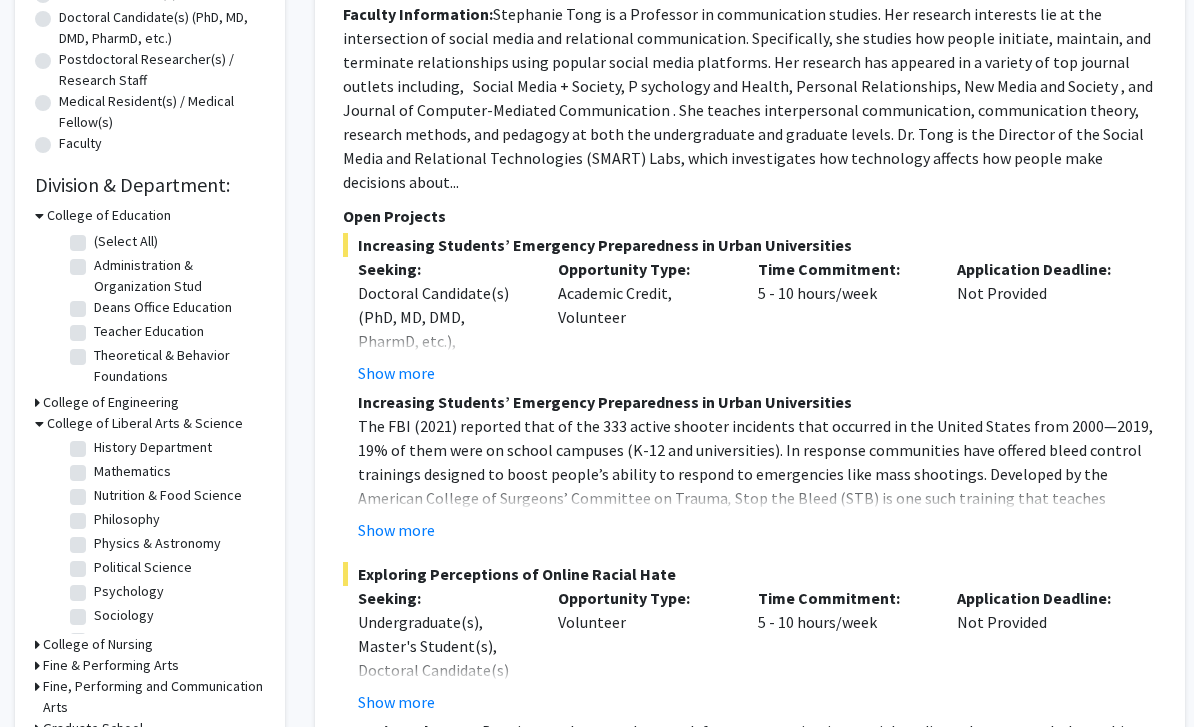 click on "Nutrition & Food Science" 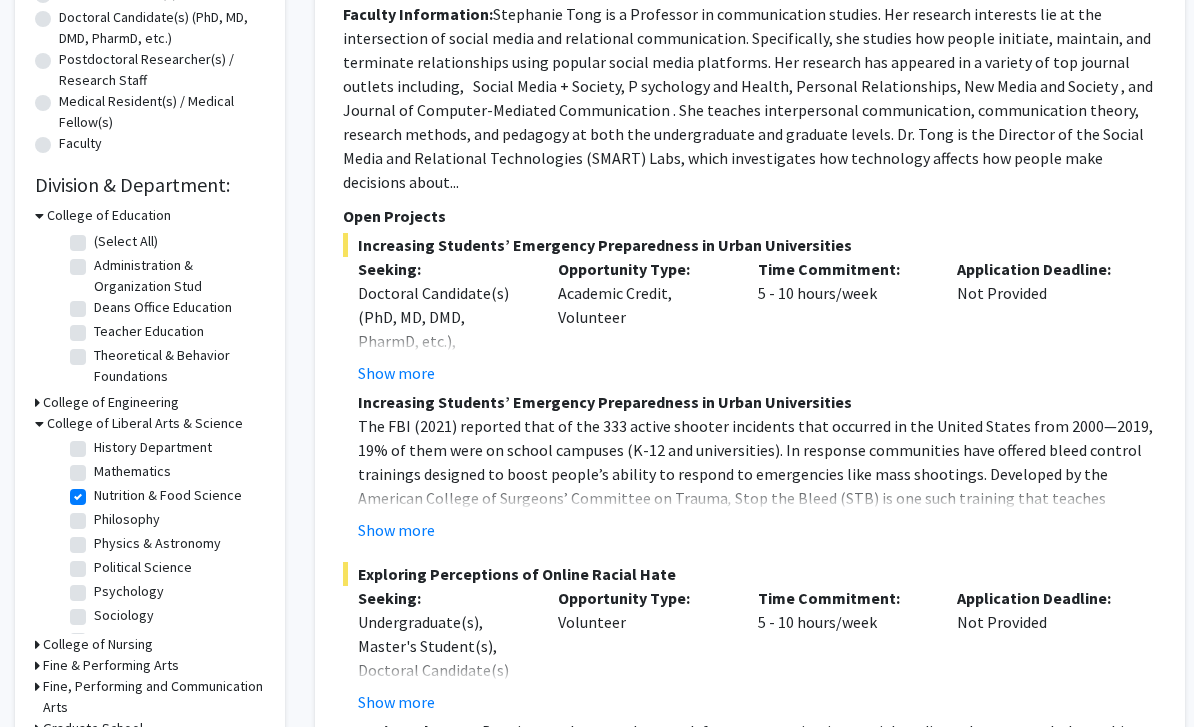 checkbox on "true" 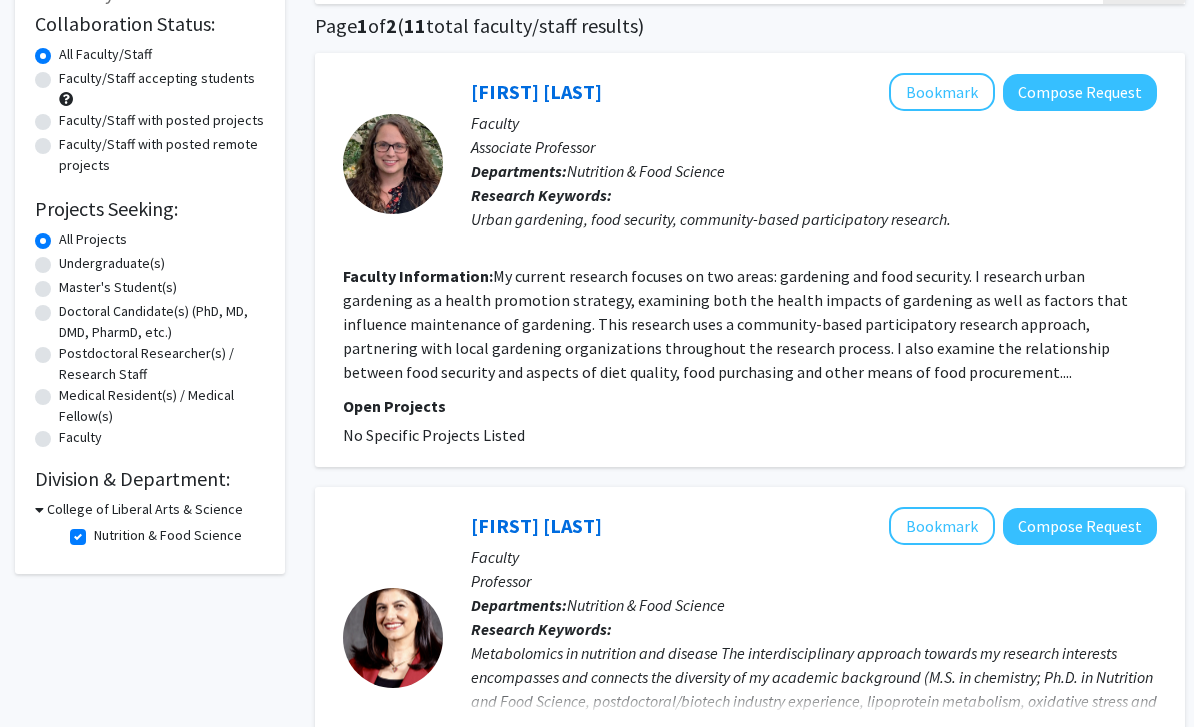 scroll, scrollTop: 225, scrollLeft: 0, axis: vertical 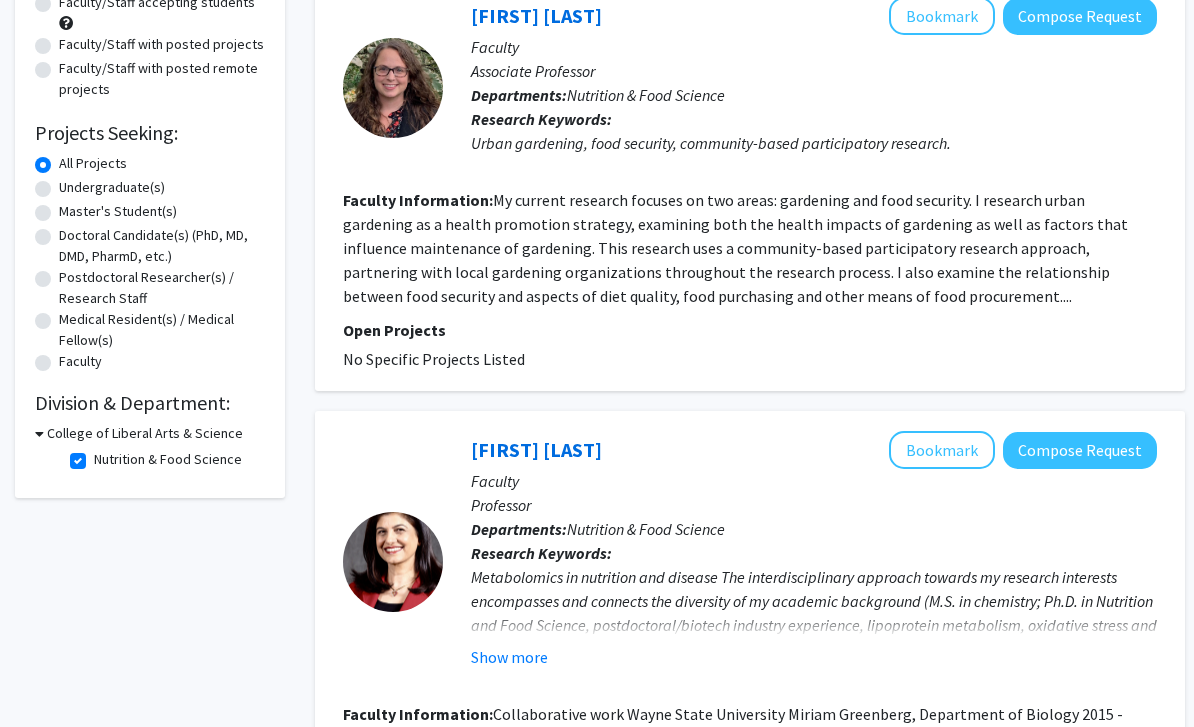 click on "Nutrition & Food Science  Nutrition & Food Science" 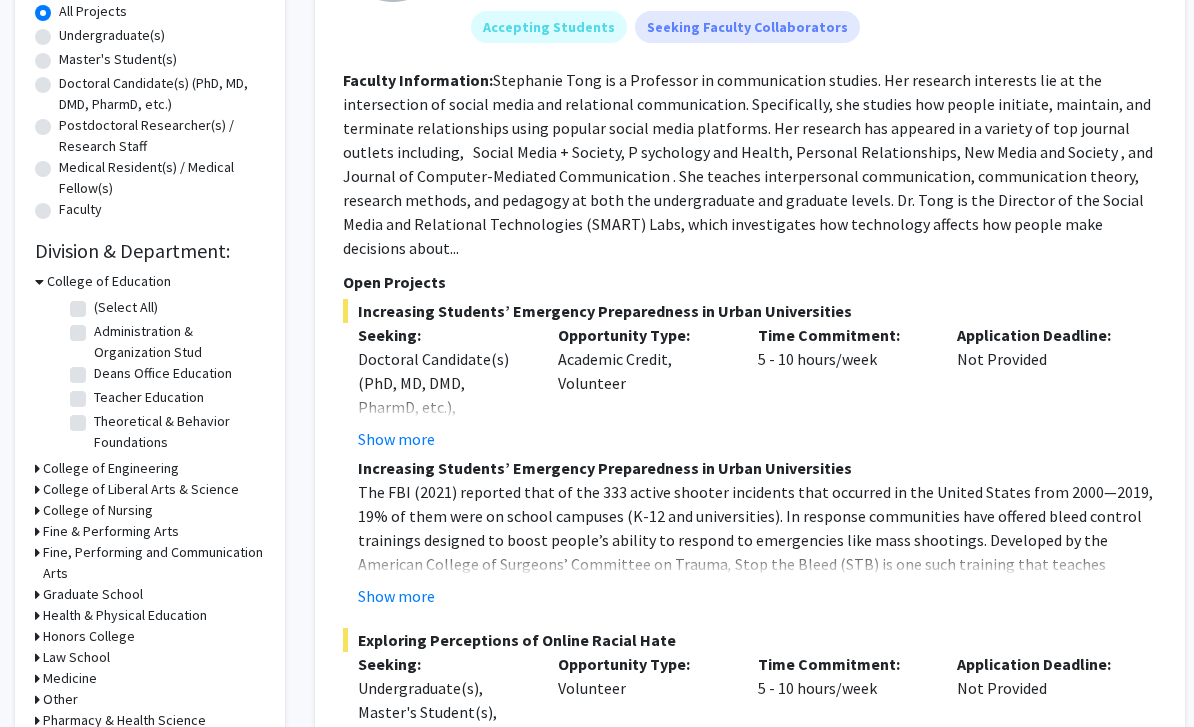 scroll, scrollTop: 399, scrollLeft: 0, axis: vertical 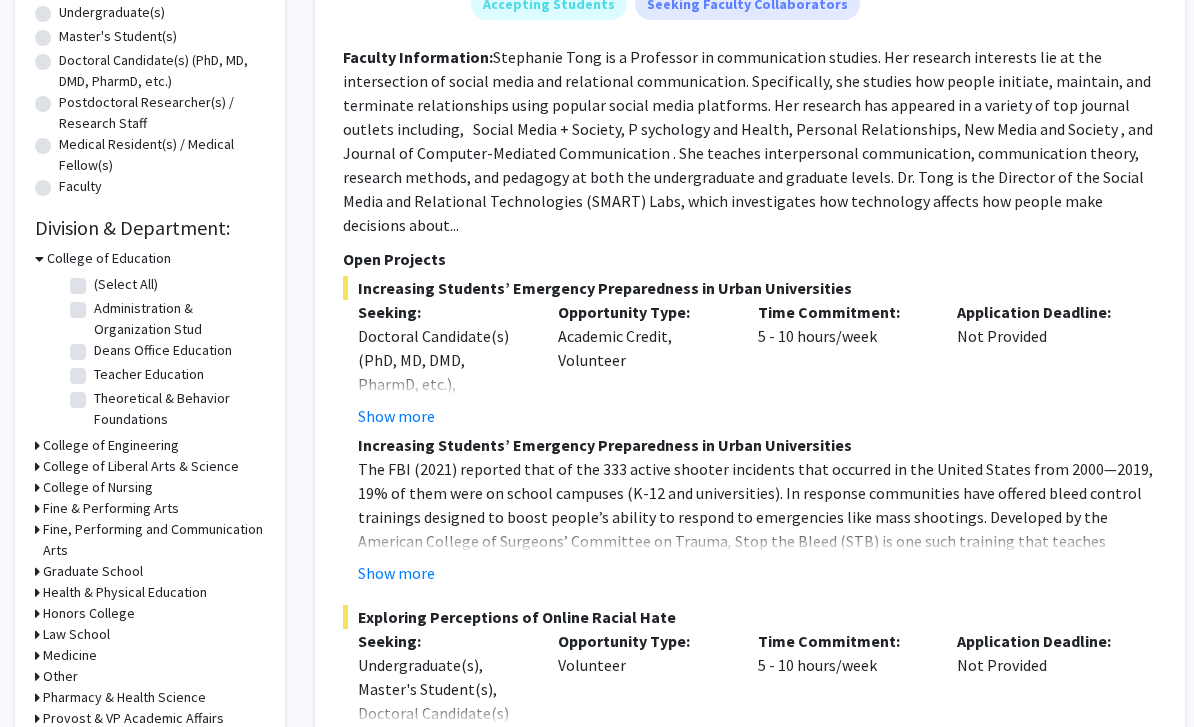click on "College of Engineering" at bounding box center [111, 446] 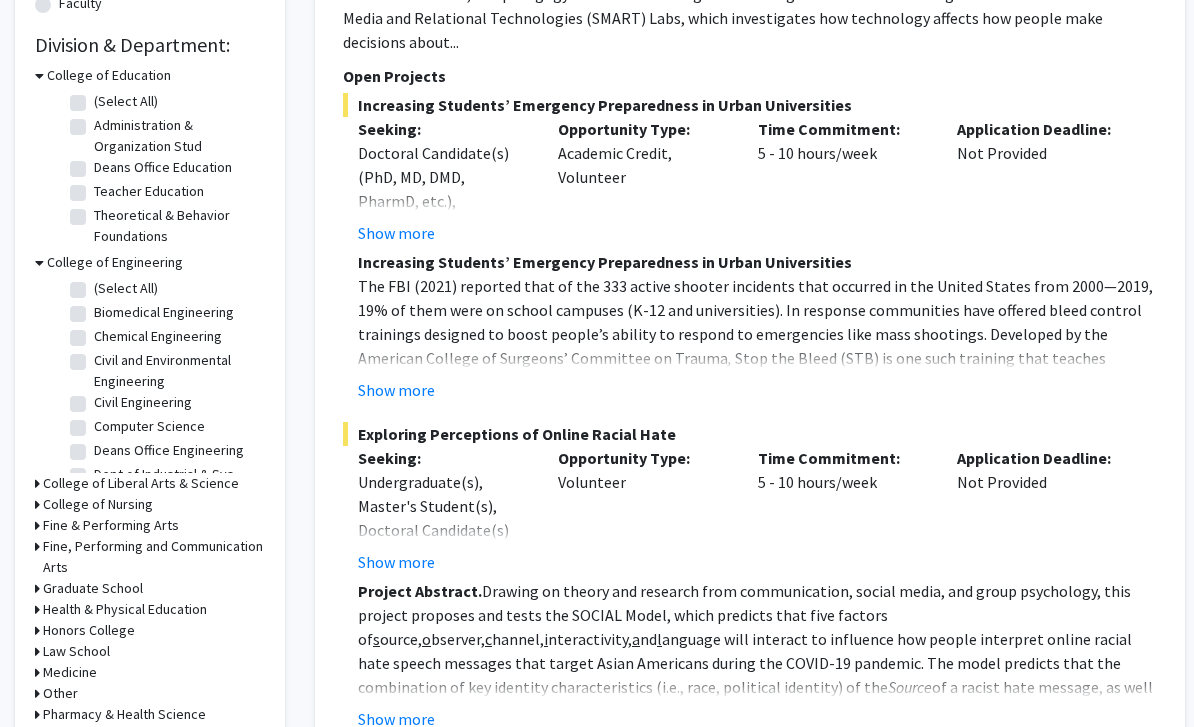 scroll, scrollTop: 619, scrollLeft: 0, axis: vertical 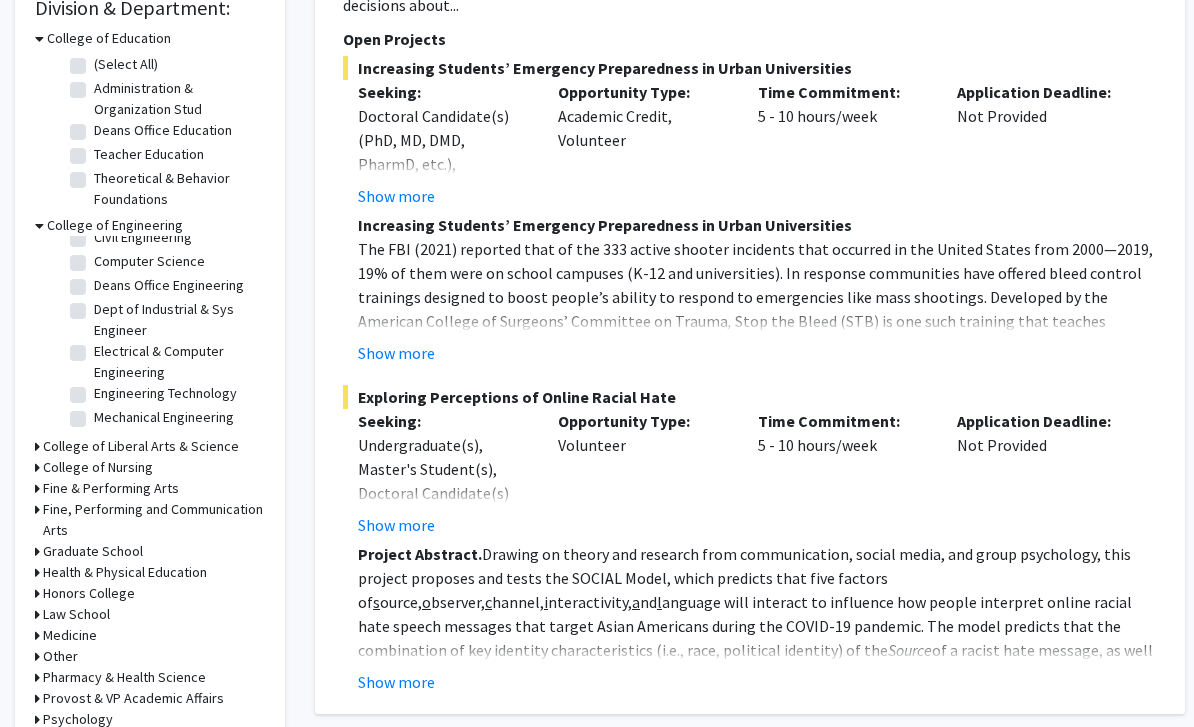 click on "College of Liberal Arts & Science" at bounding box center [141, 447] 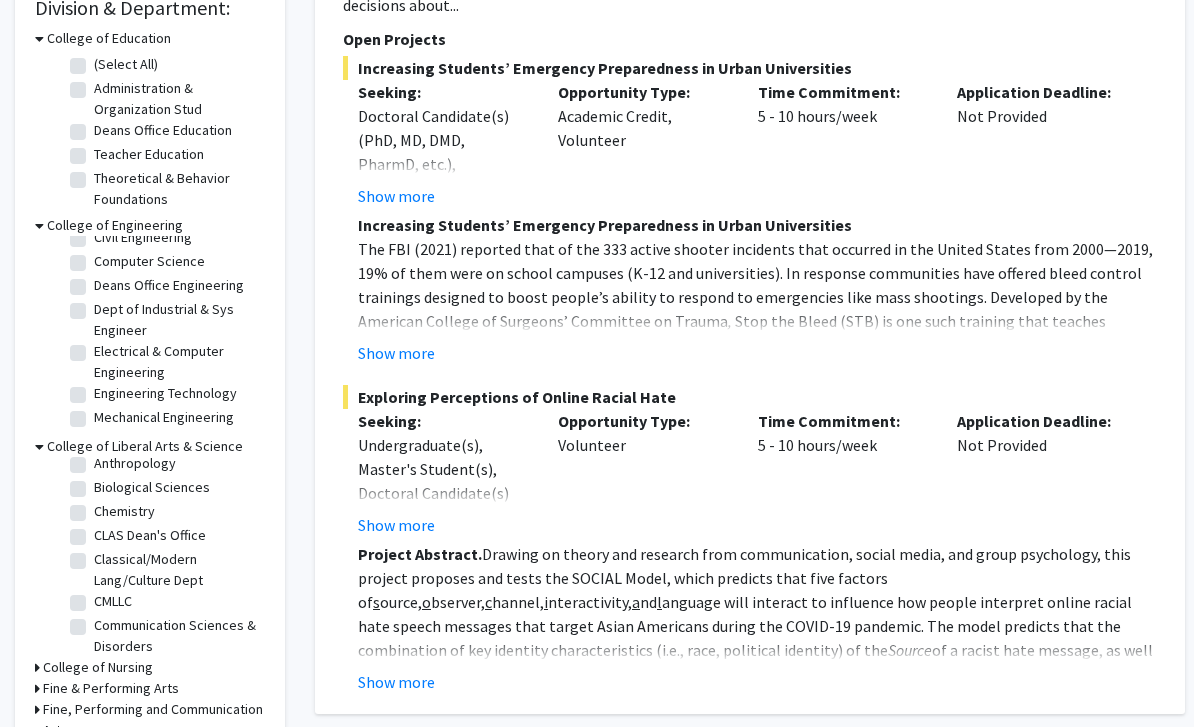 scroll, scrollTop: 54, scrollLeft: 0, axis: vertical 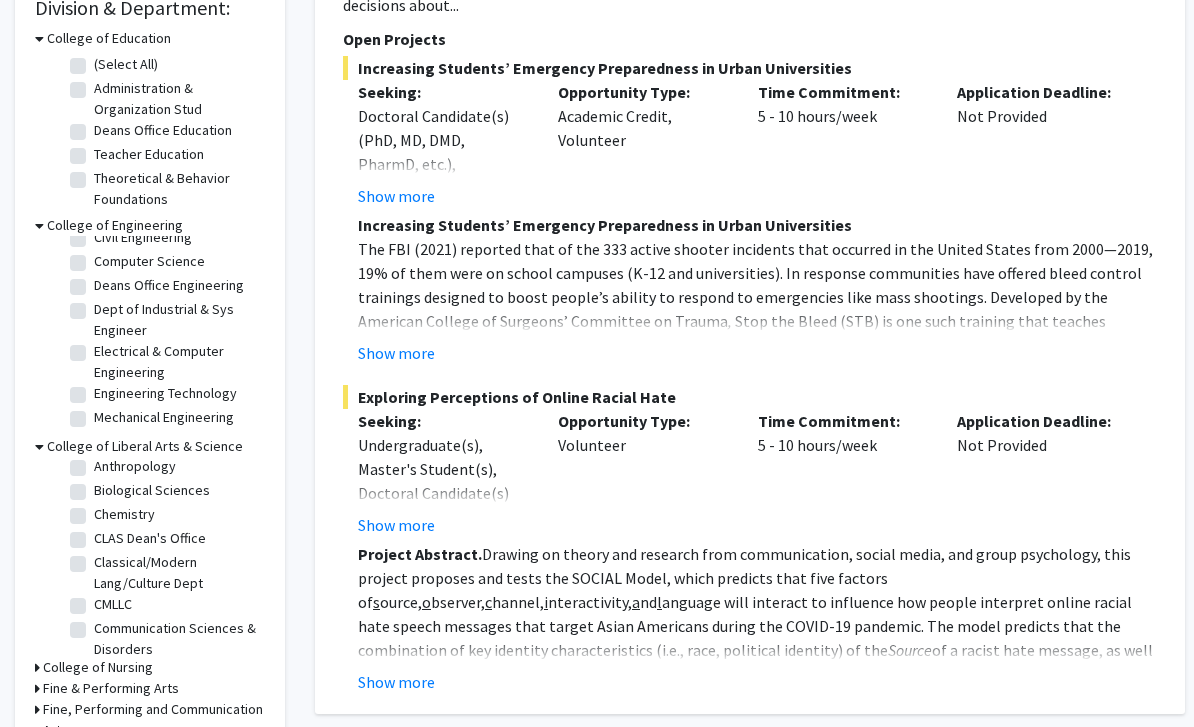 click on "Chemistry" 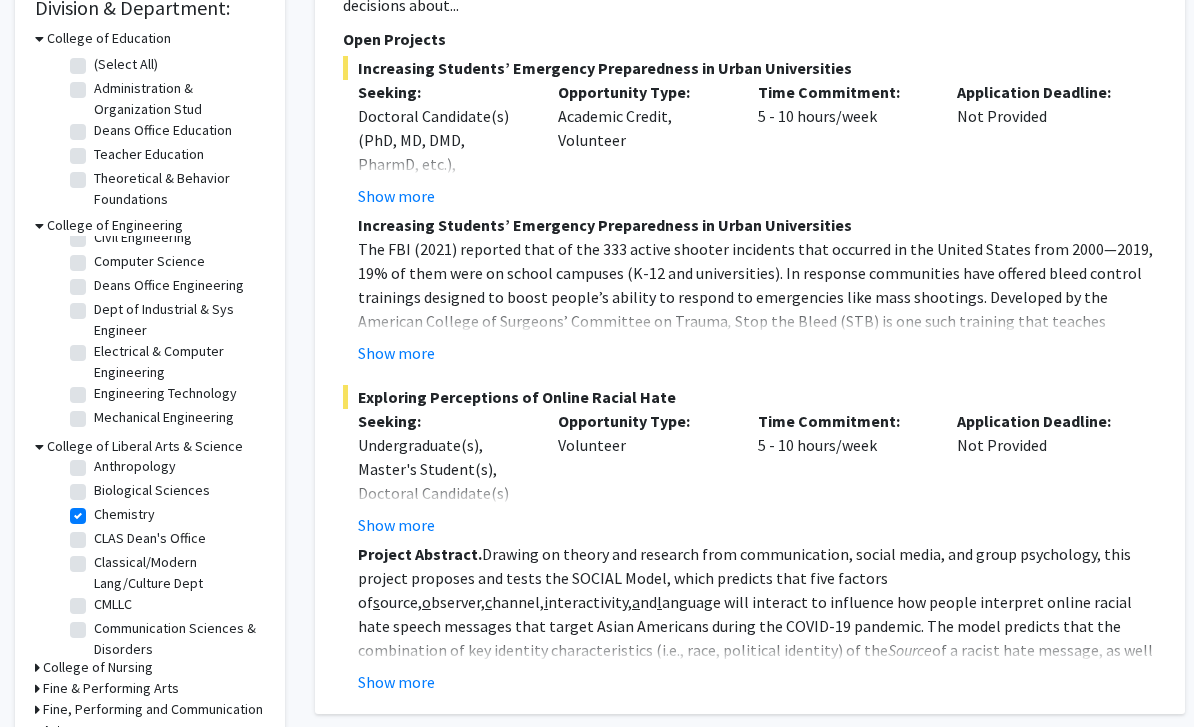 checkbox on "true" 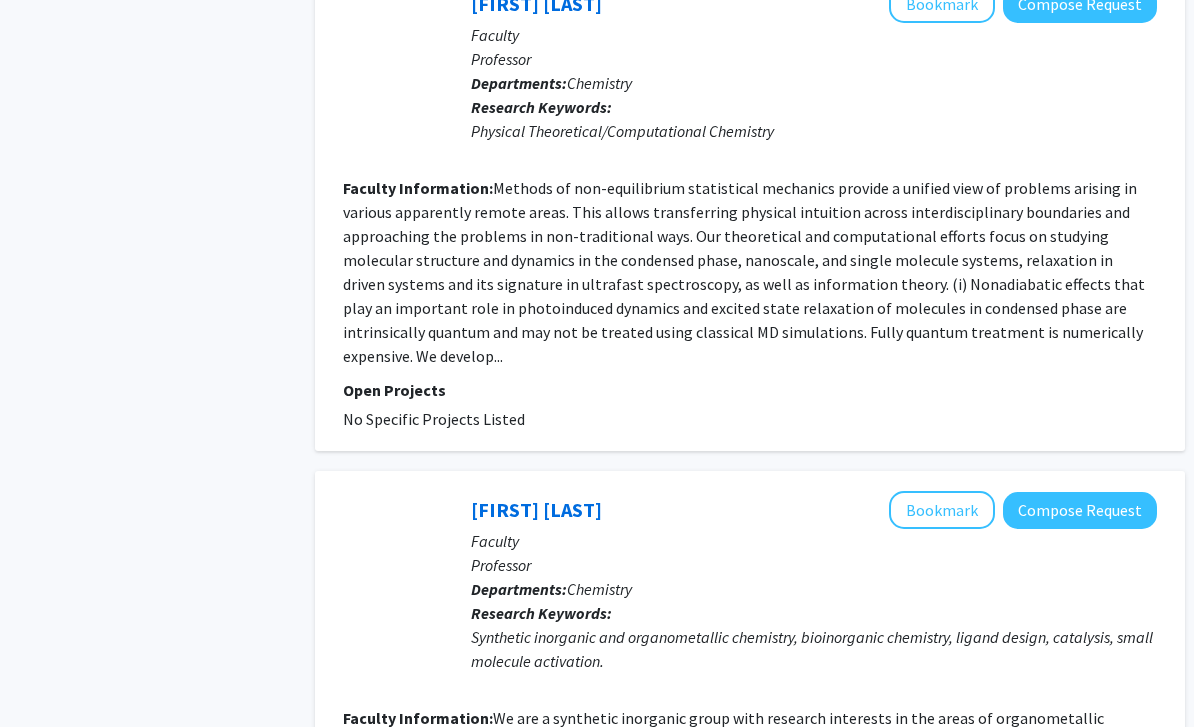 scroll, scrollTop: 4582, scrollLeft: 0, axis: vertical 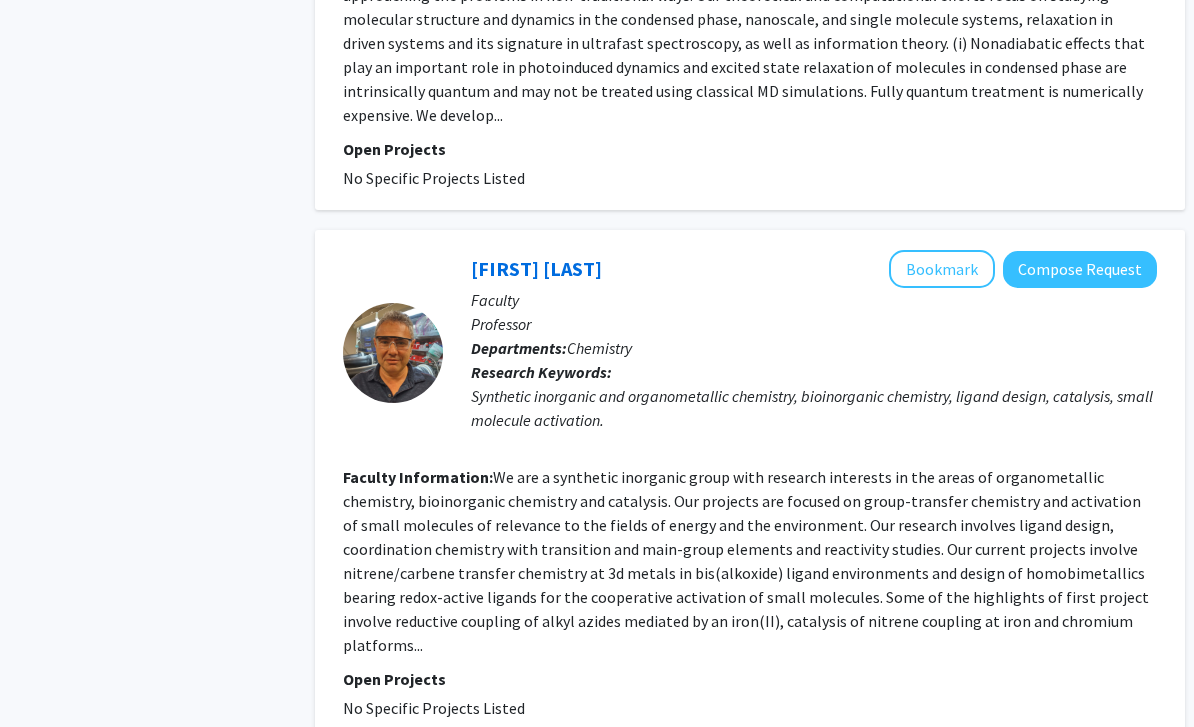 click on "Next »" 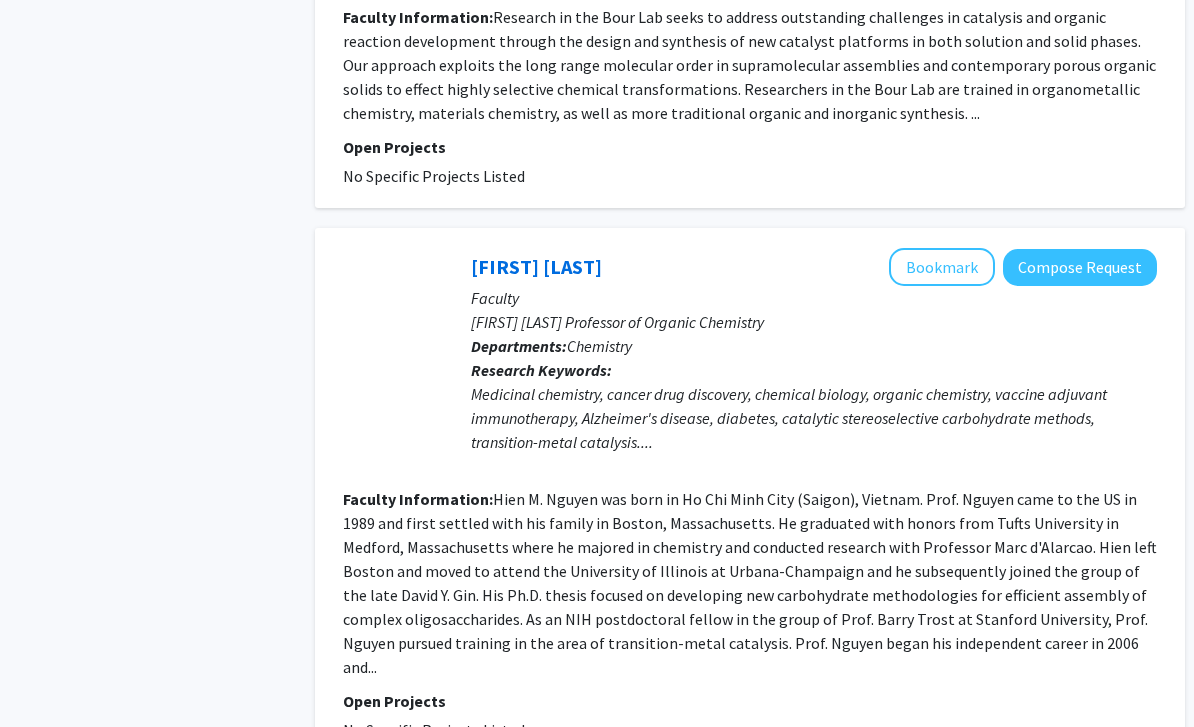 scroll, scrollTop: 4646, scrollLeft: 0, axis: vertical 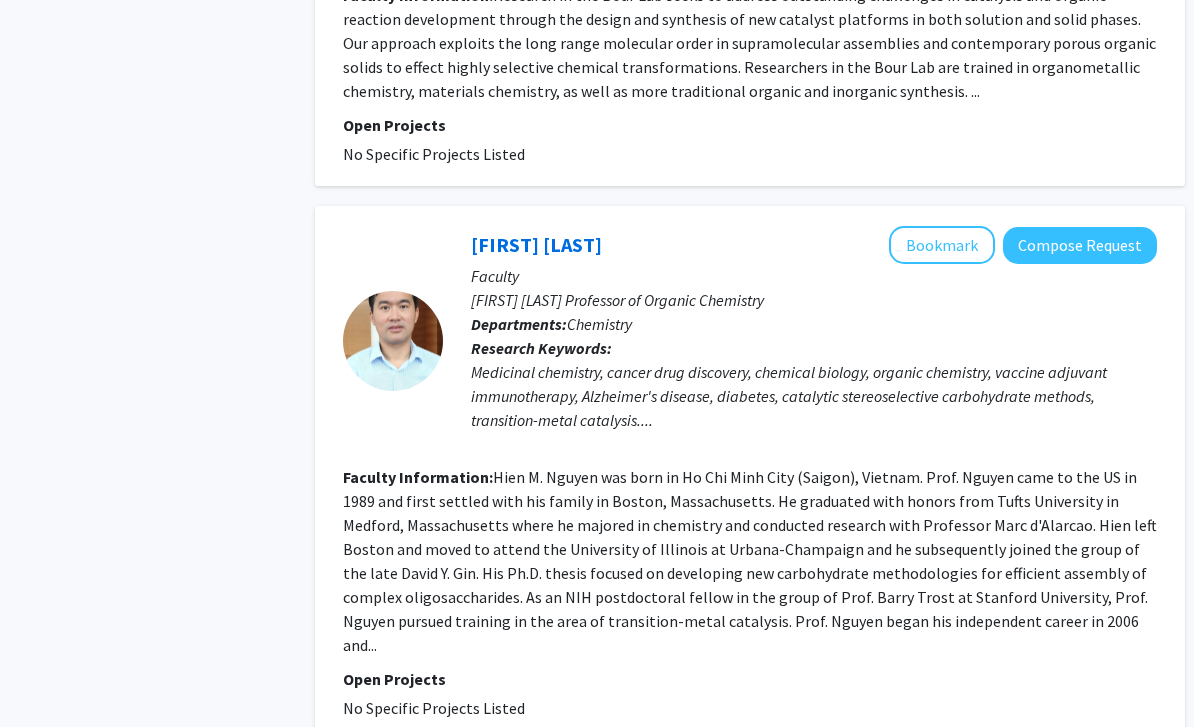 click on "Next »" 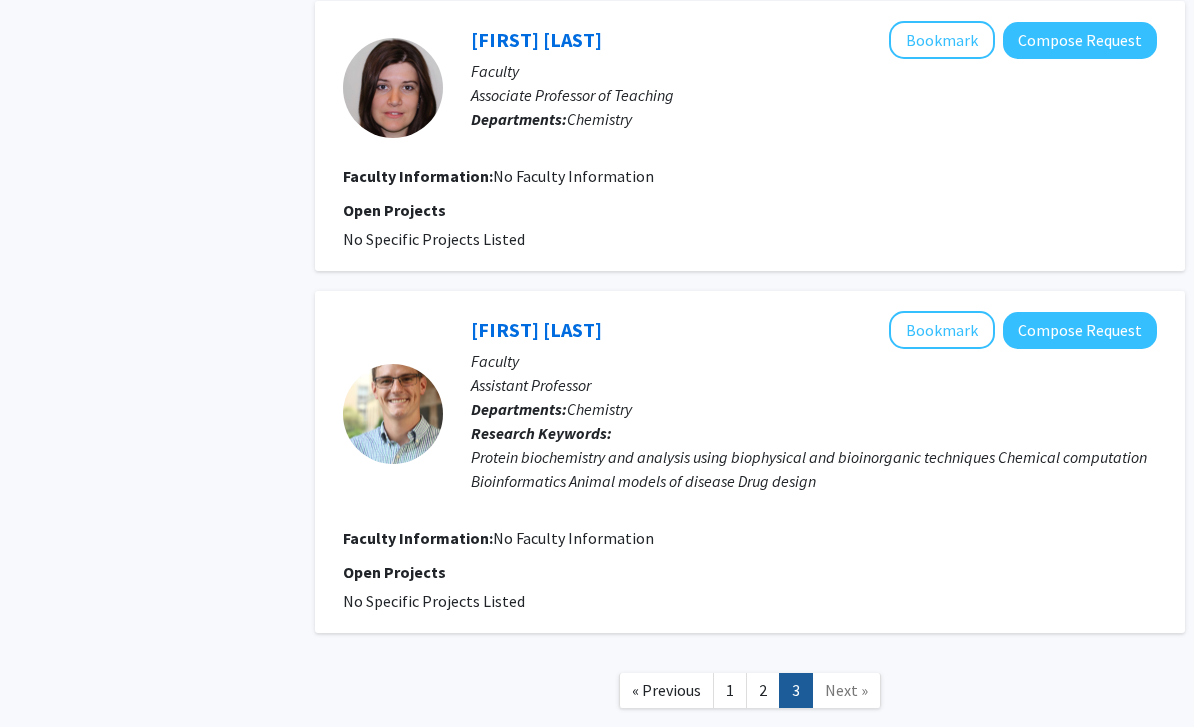 scroll, scrollTop: 1276, scrollLeft: 0, axis: vertical 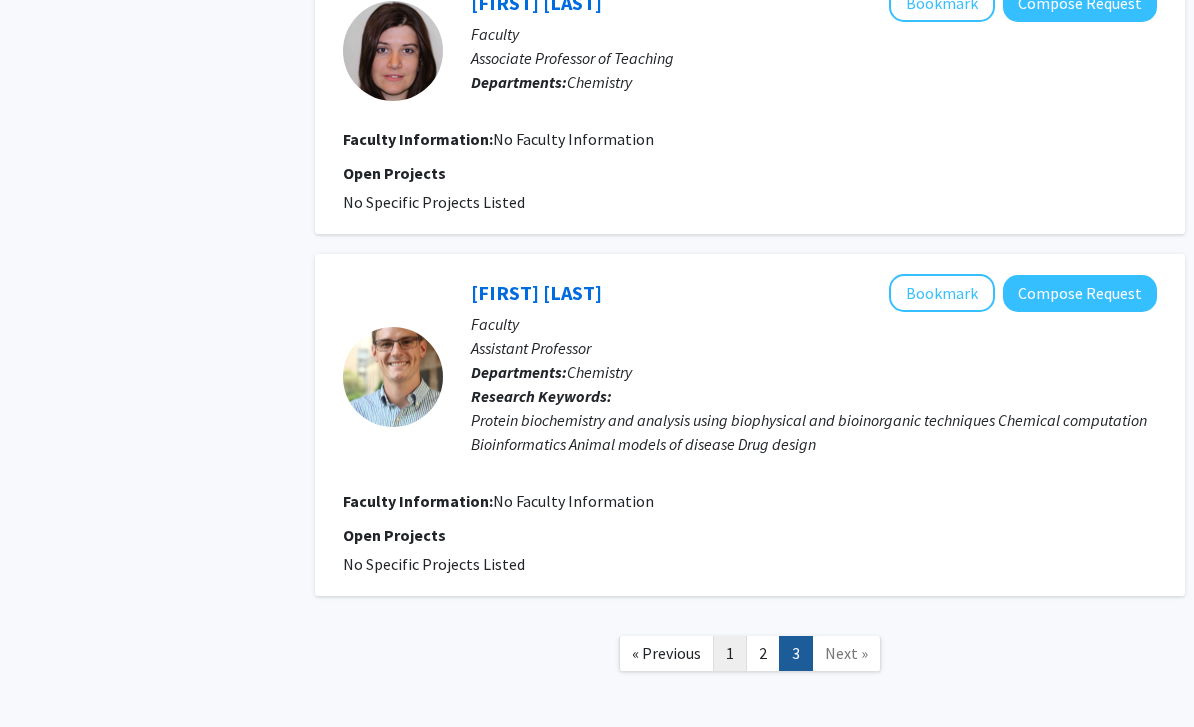 click on "1" 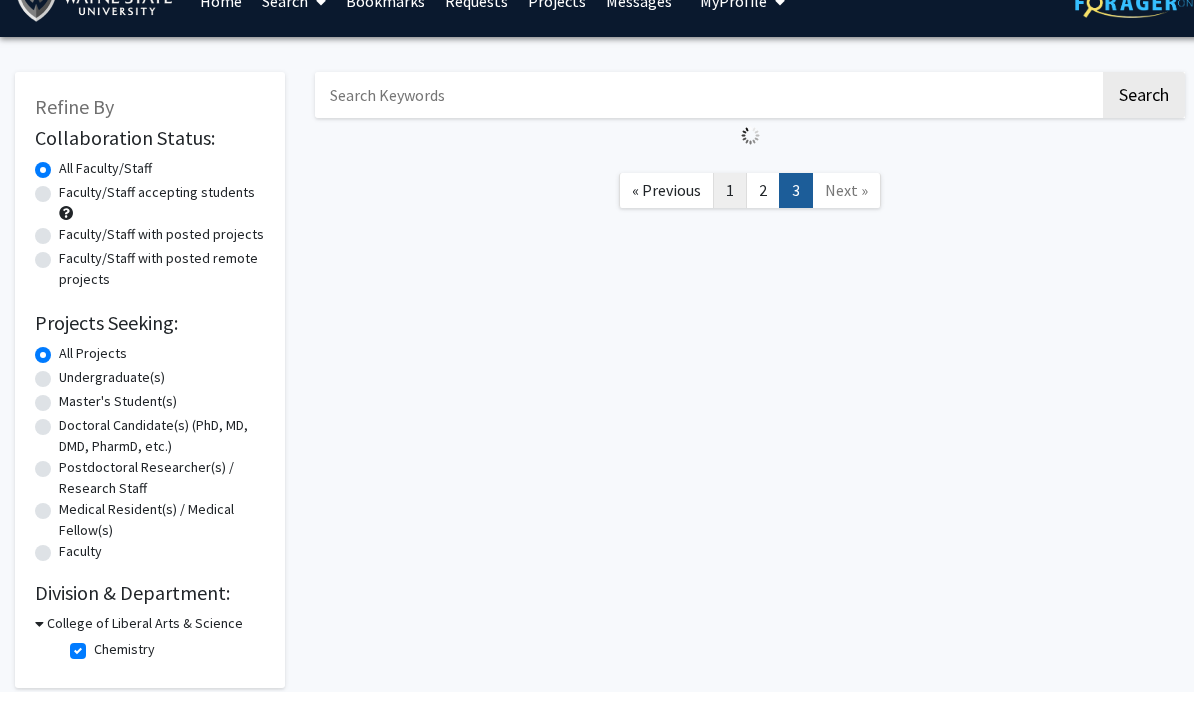 scroll, scrollTop: 35, scrollLeft: 0, axis: vertical 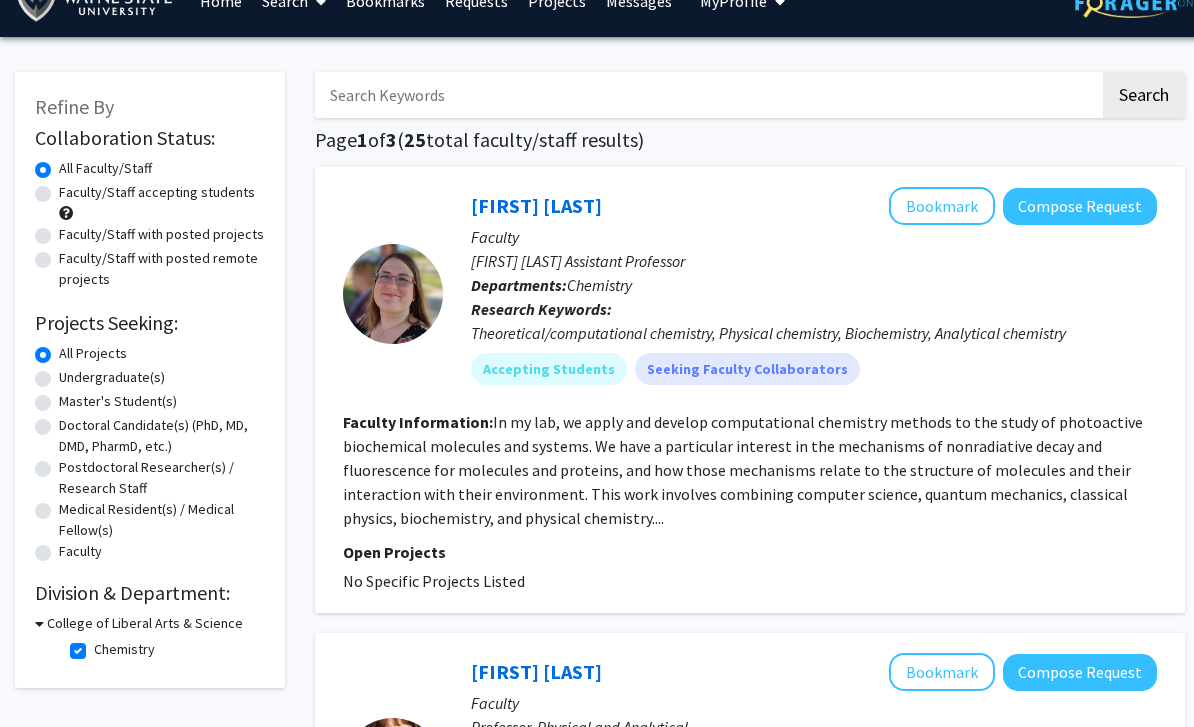 click on "Chemistry" 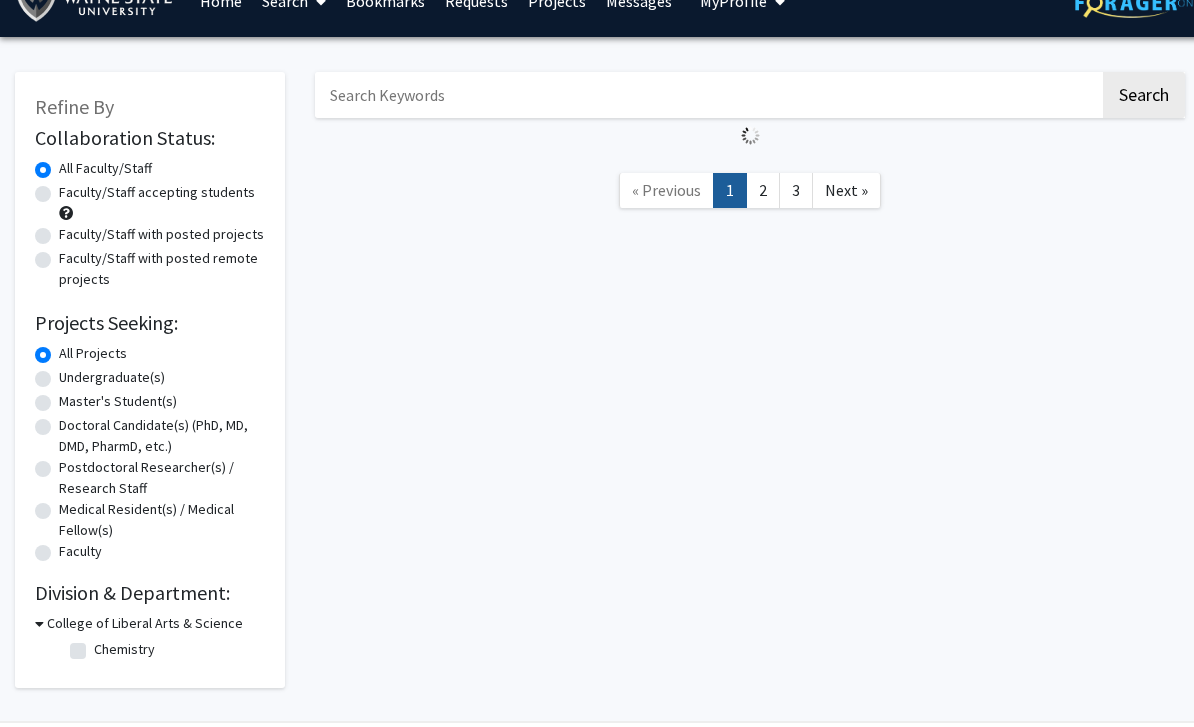 scroll, scrollTop: 0, scrollLeft: 0, axis: both 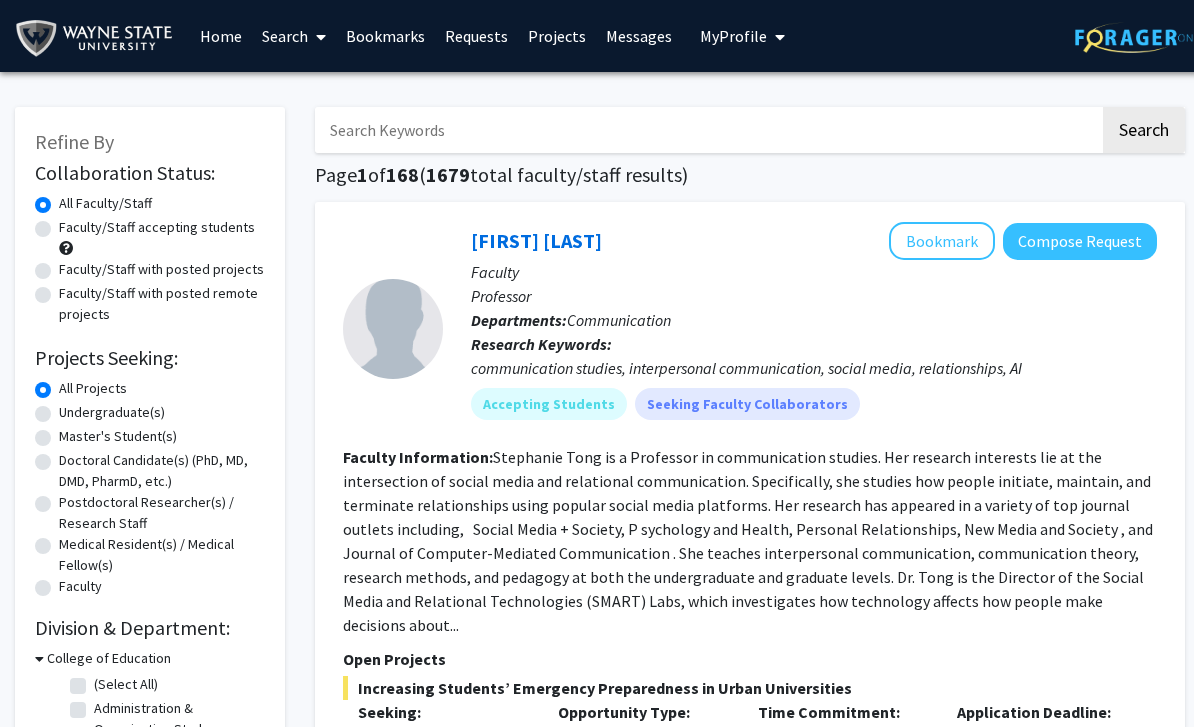 click on "Faculty/Staff accepting students" 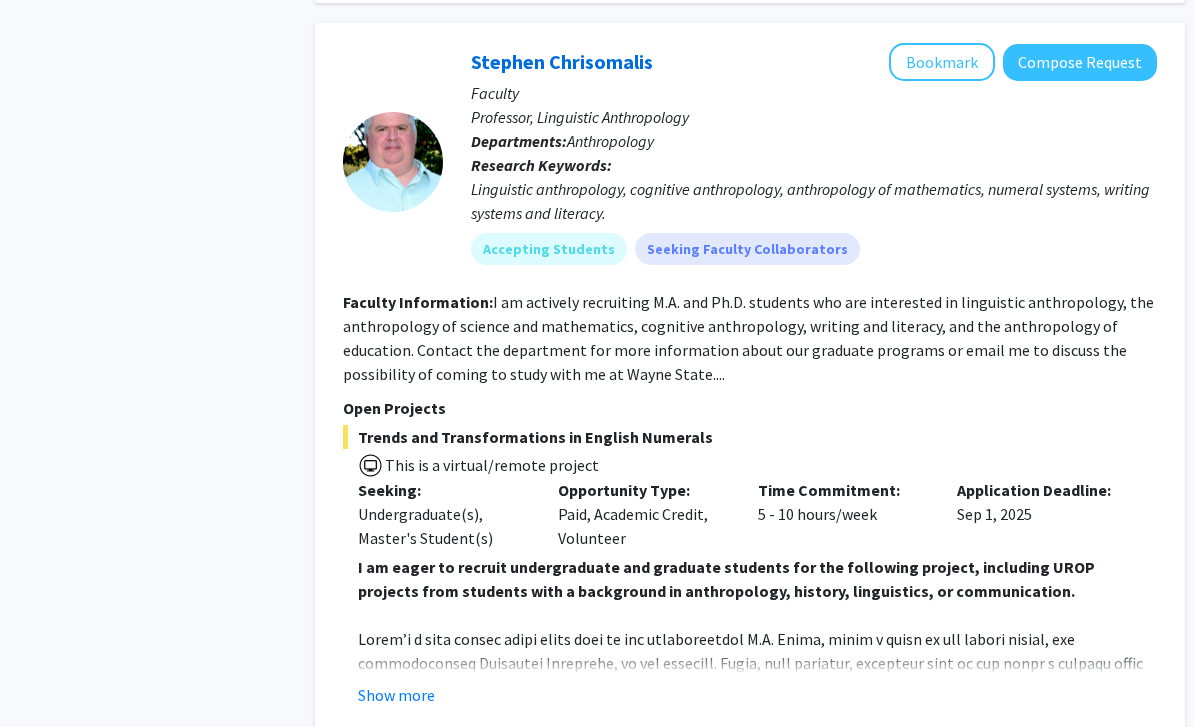 scroll, scrollTop: 2788, scrollLeft: 0, axis: vertical 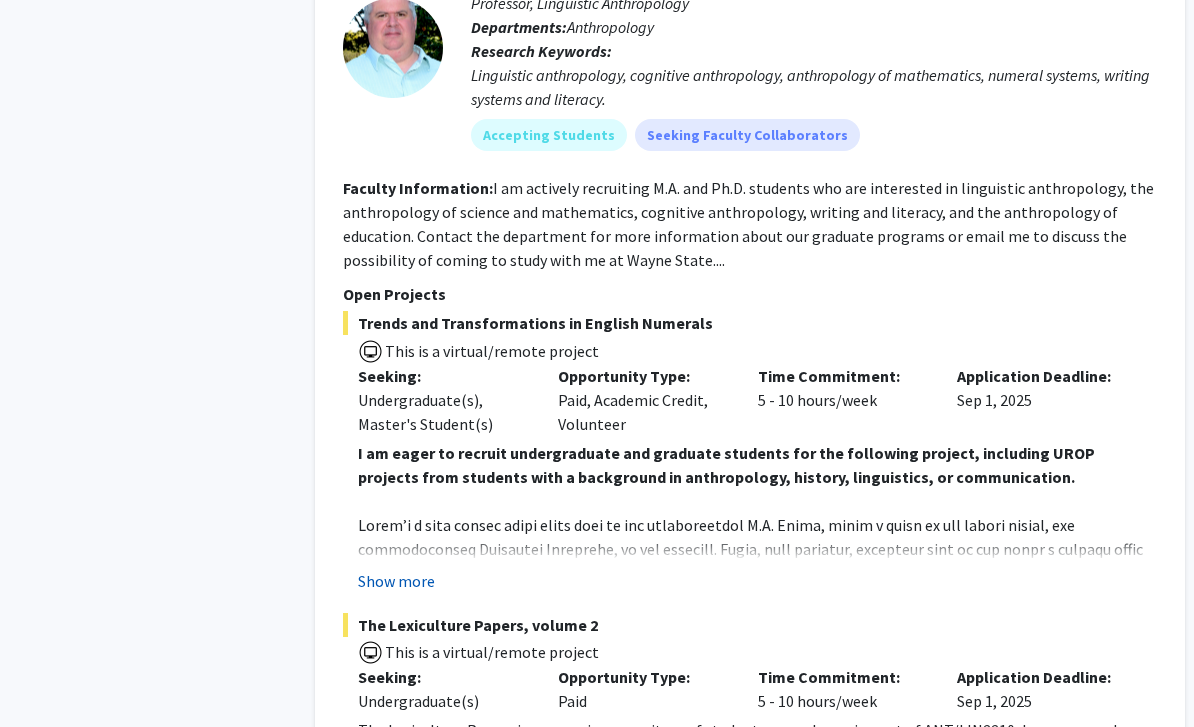 click on "Show more" 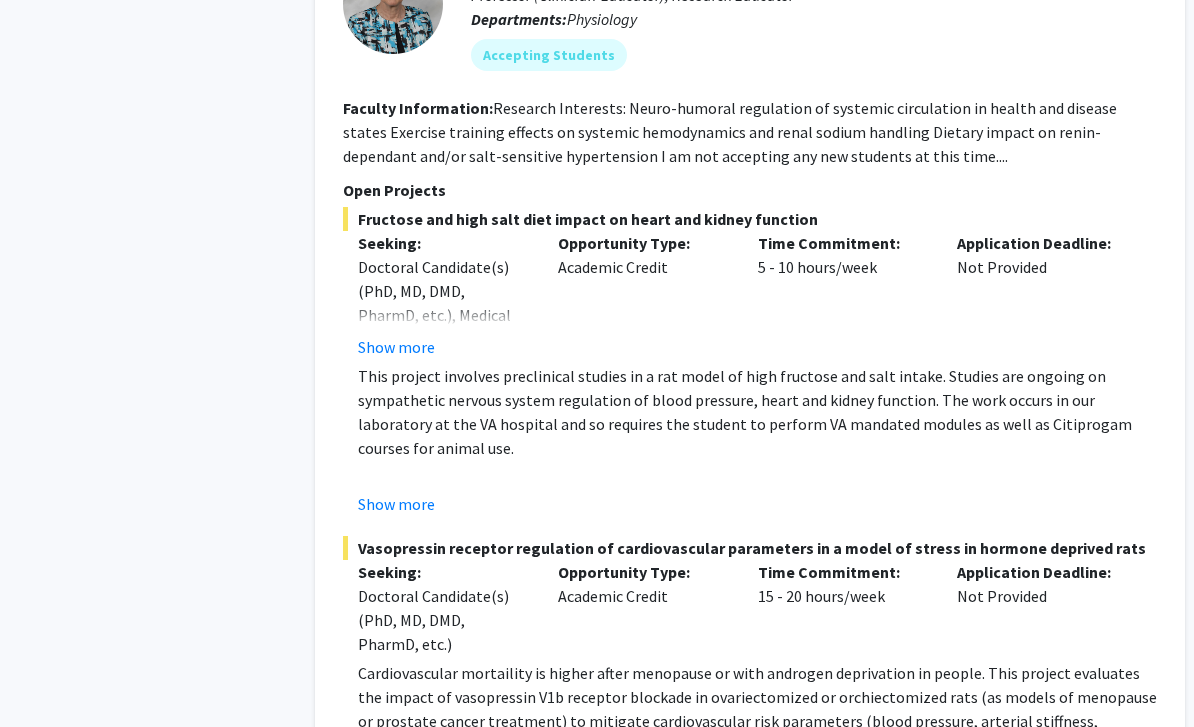 scroll, scrollTop: 9871, scrollLeft: 0, axis: vertical 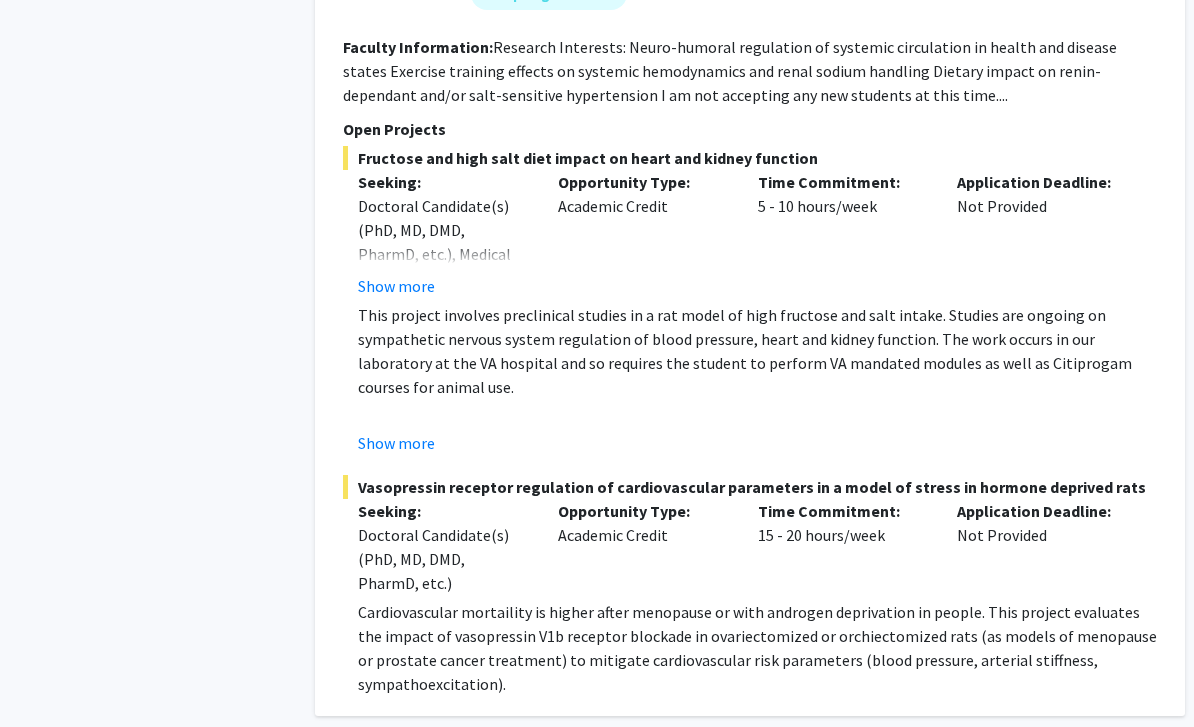 click on "2" 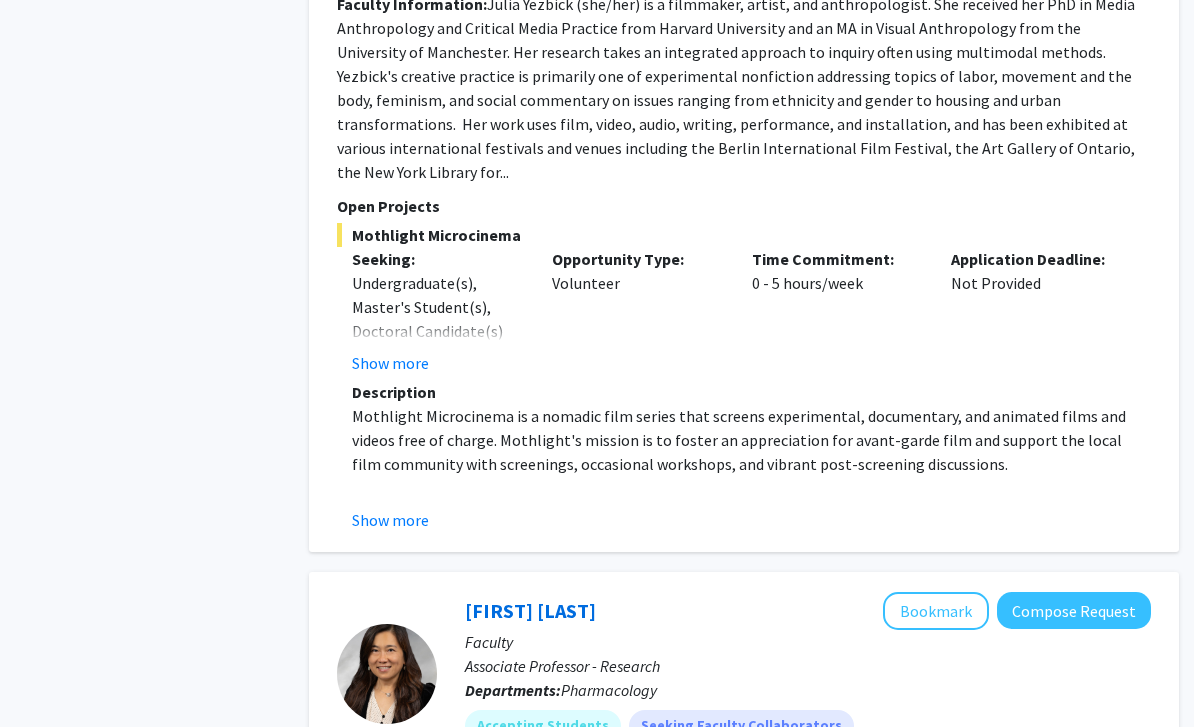 scroll, scrollTop: 5337, scrollLeft: 6, axis: both 